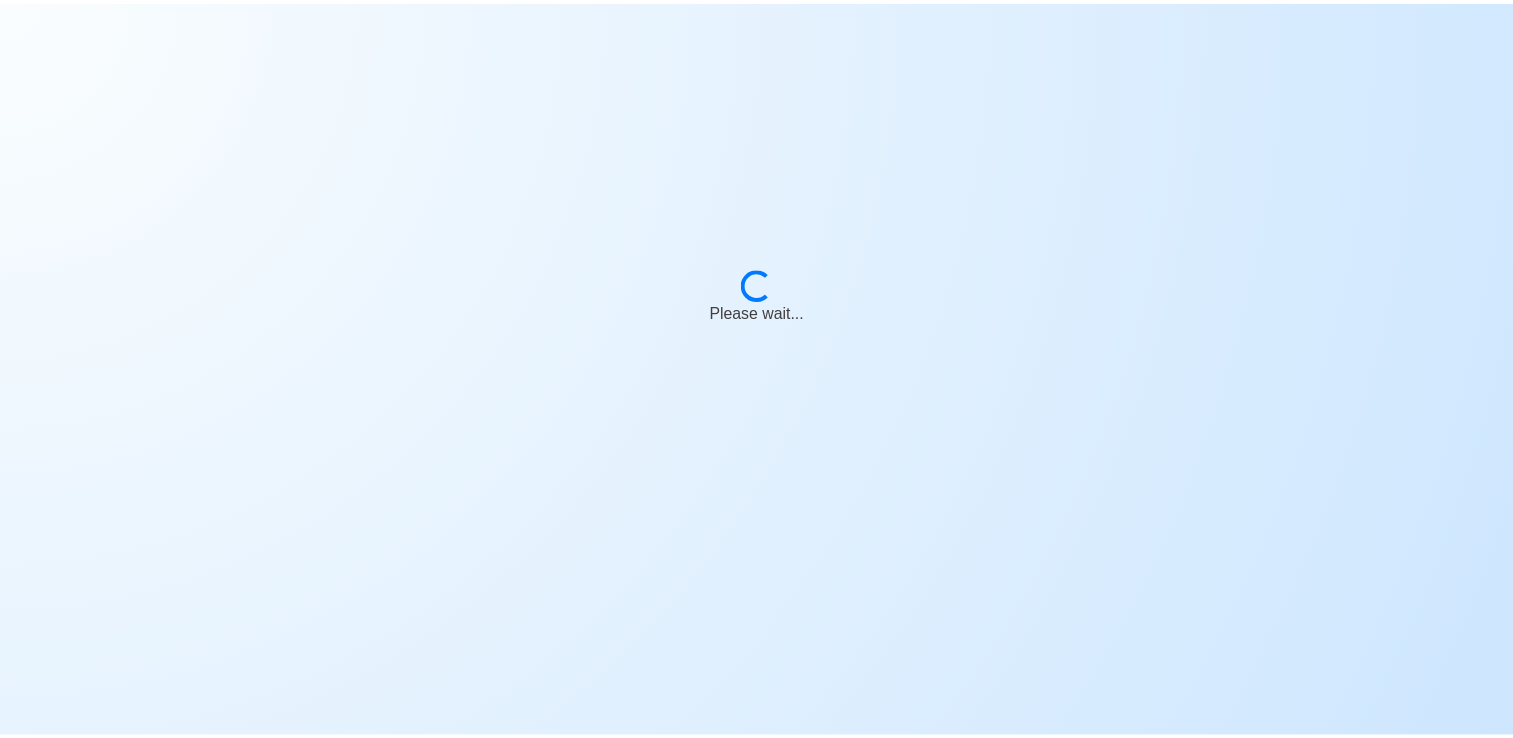 scroll, scrollTop: 0, scrollLeft: 0, axis: both 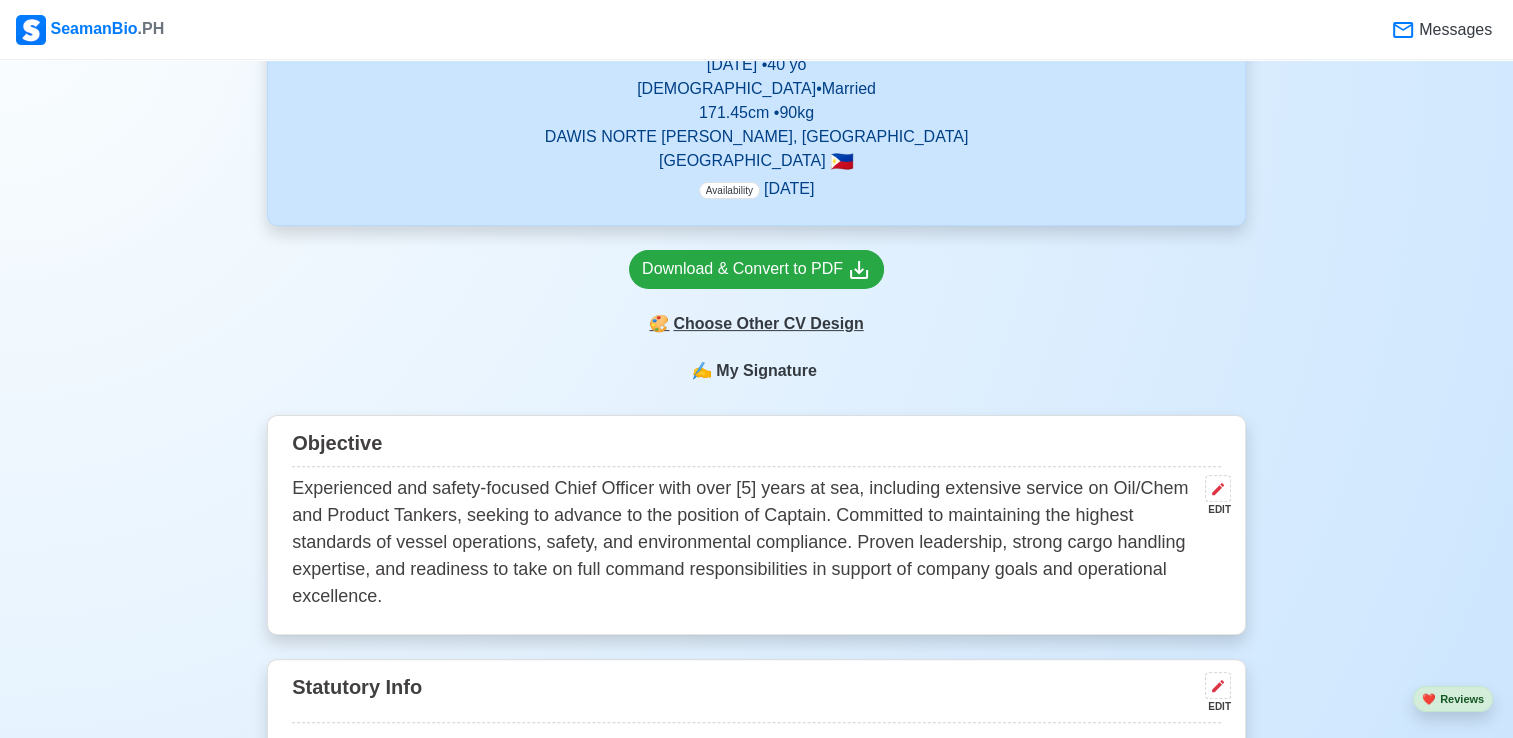 click on "🎨 Choose Other CV Design" at bounding box center [756, 324] 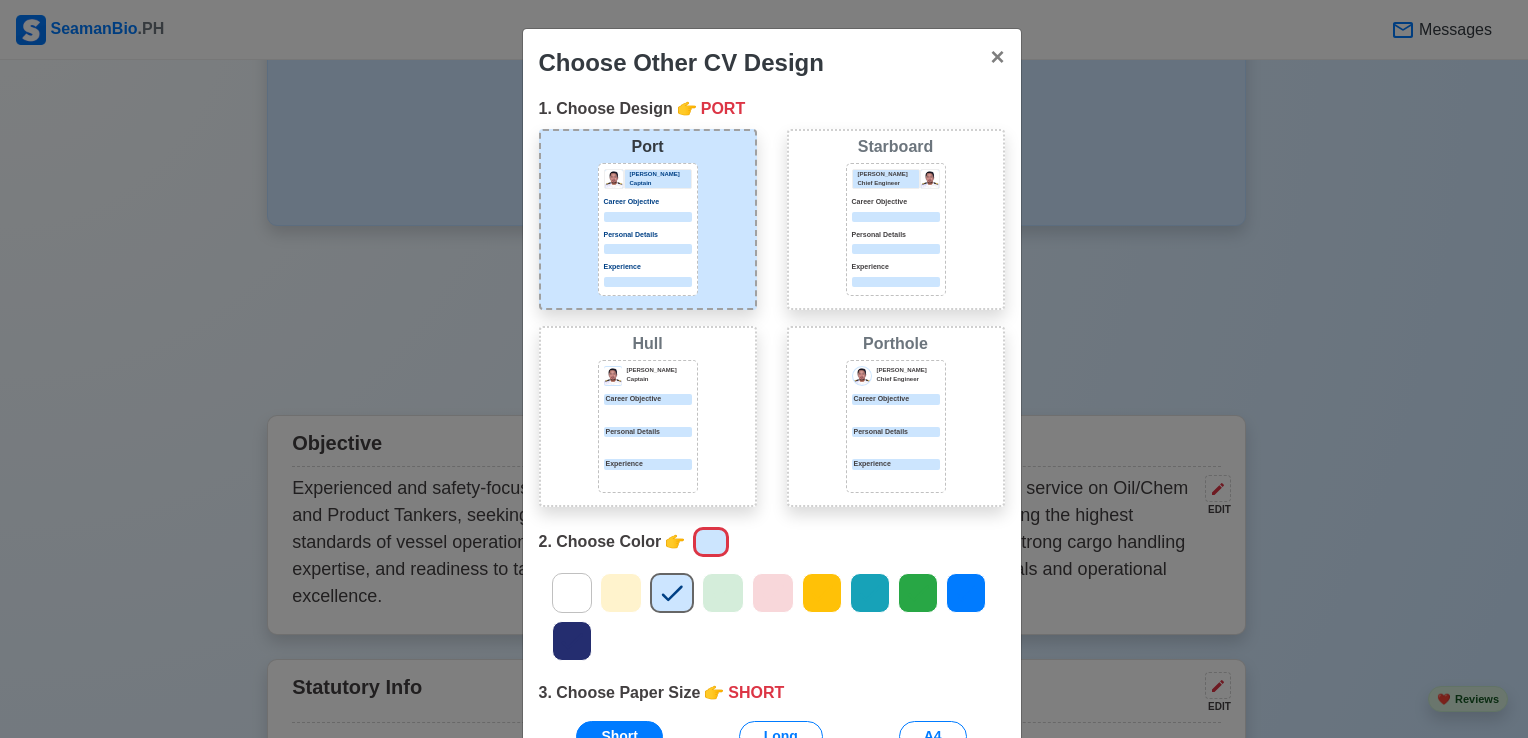 click on "Career Objective" at bounding box center (896, 399) 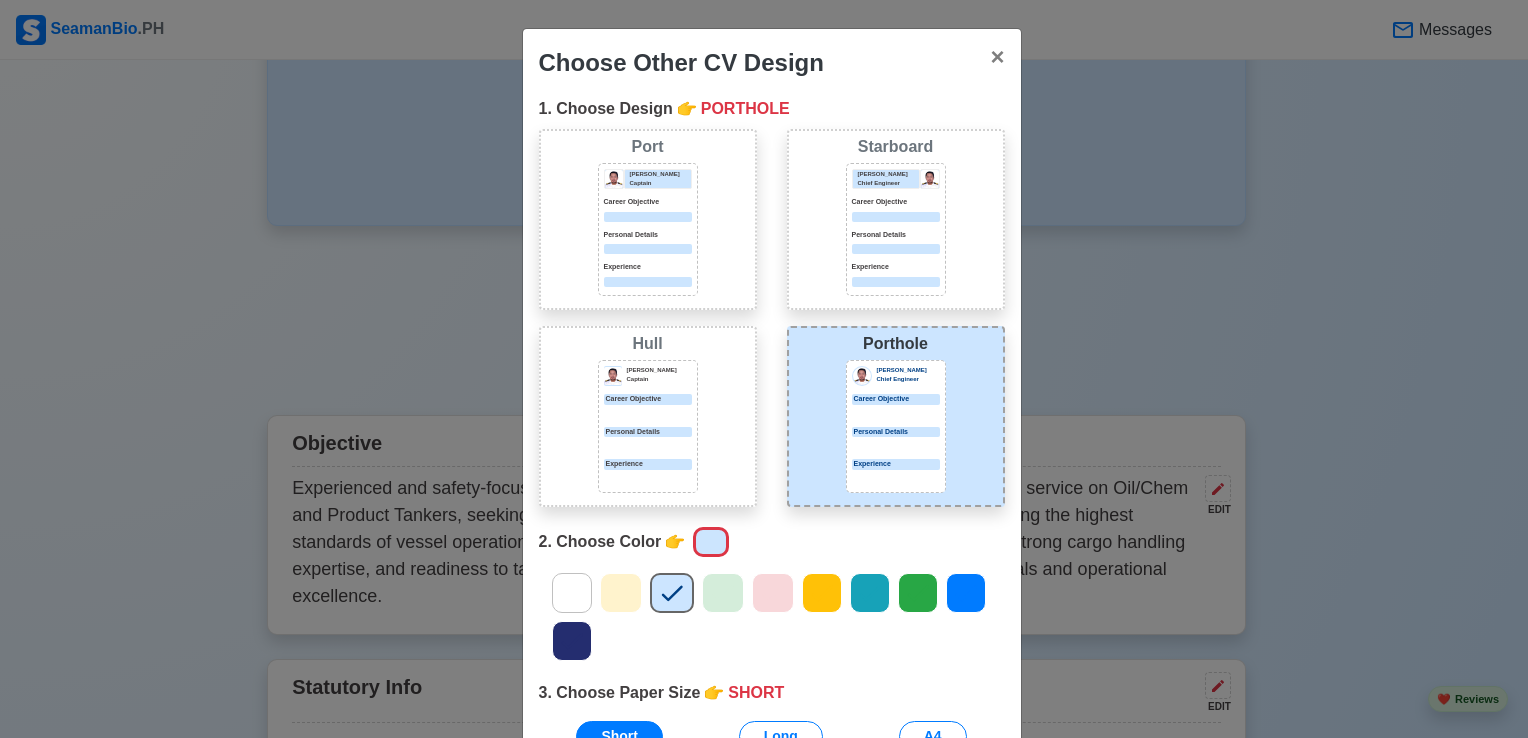 scroll, scrollTop: 181, scrollLeft: 0, axis: vertical 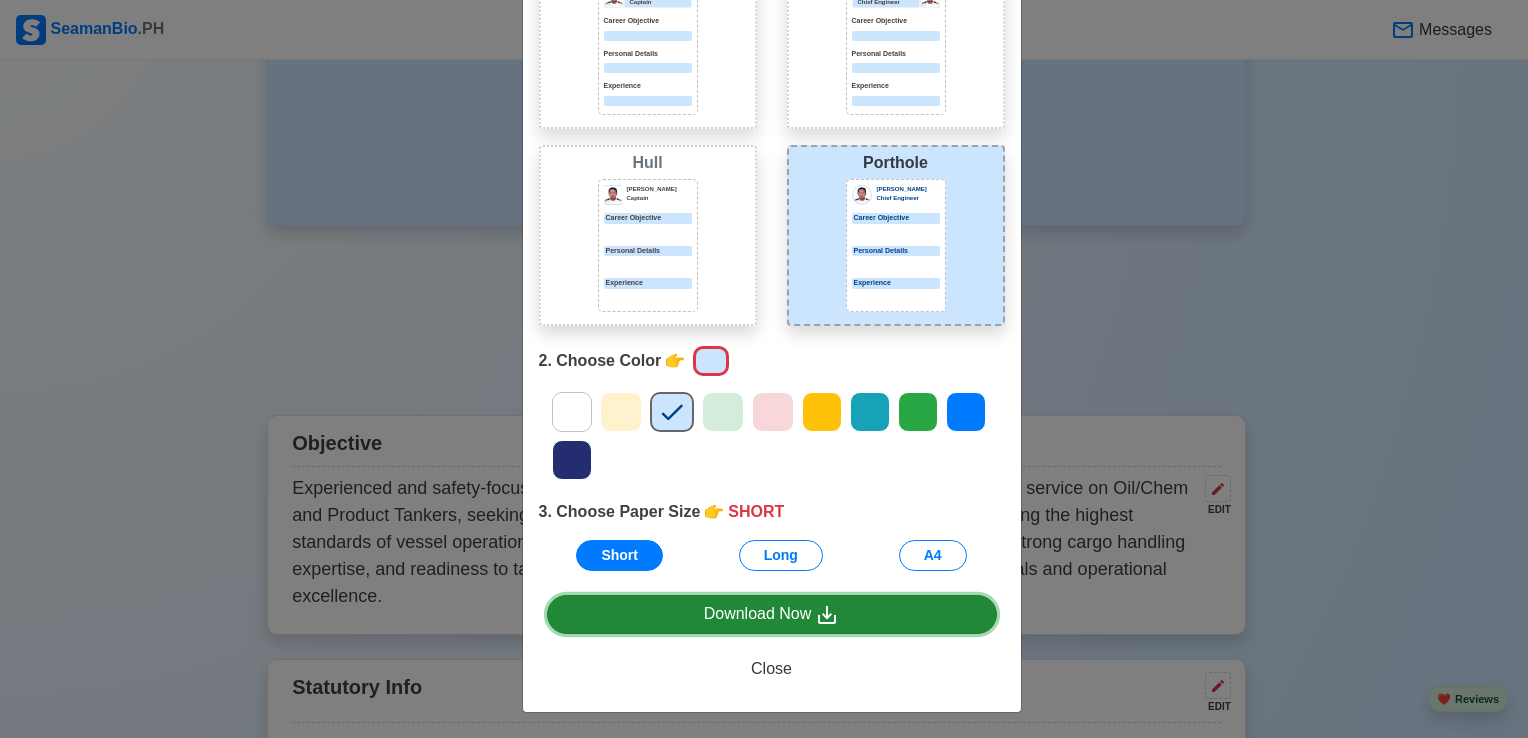 click on "Download Now" at bounding box center (772, 614) 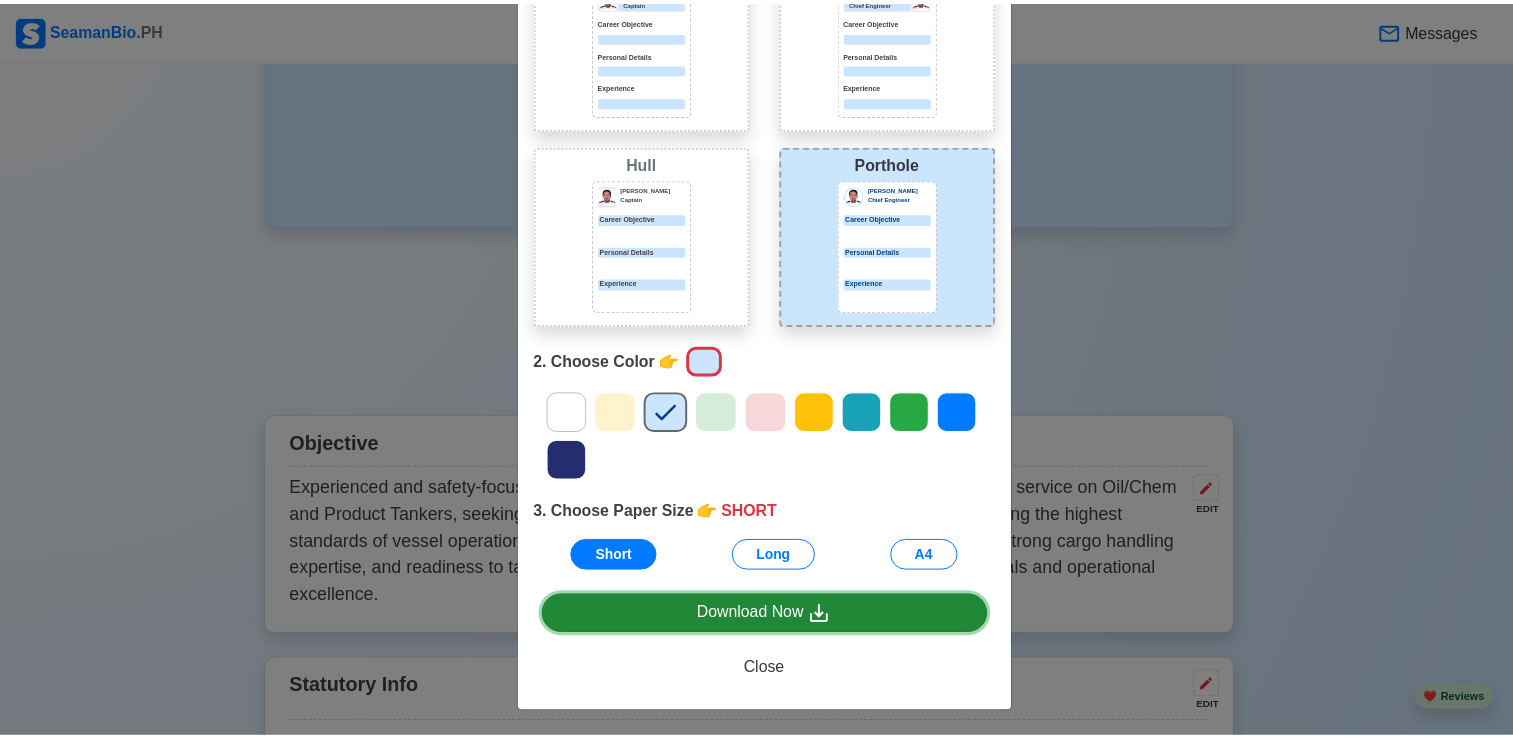 scroll, scrollTop: 0, scrollLeft: 0, axis: both 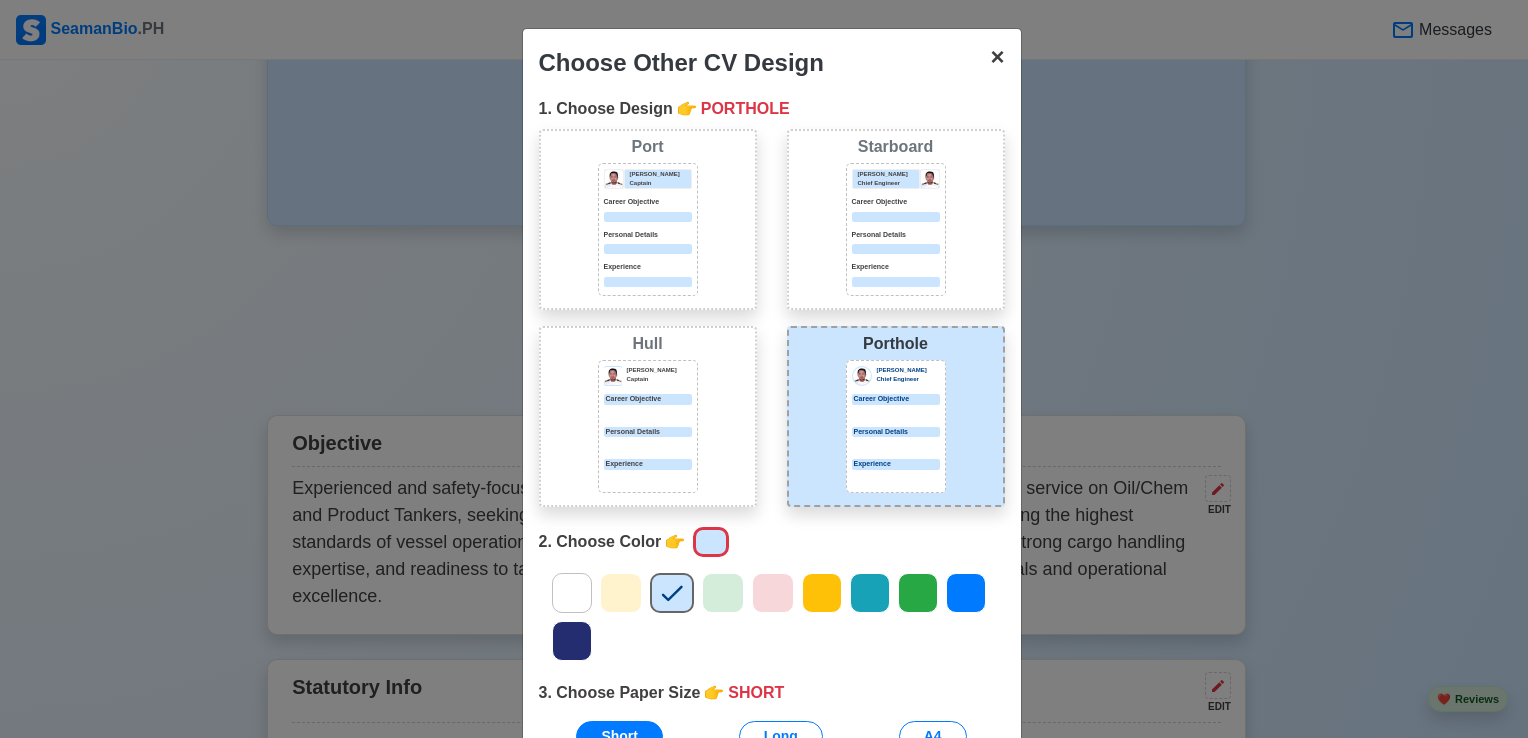 click on "×" at bounding box center [997, 56] 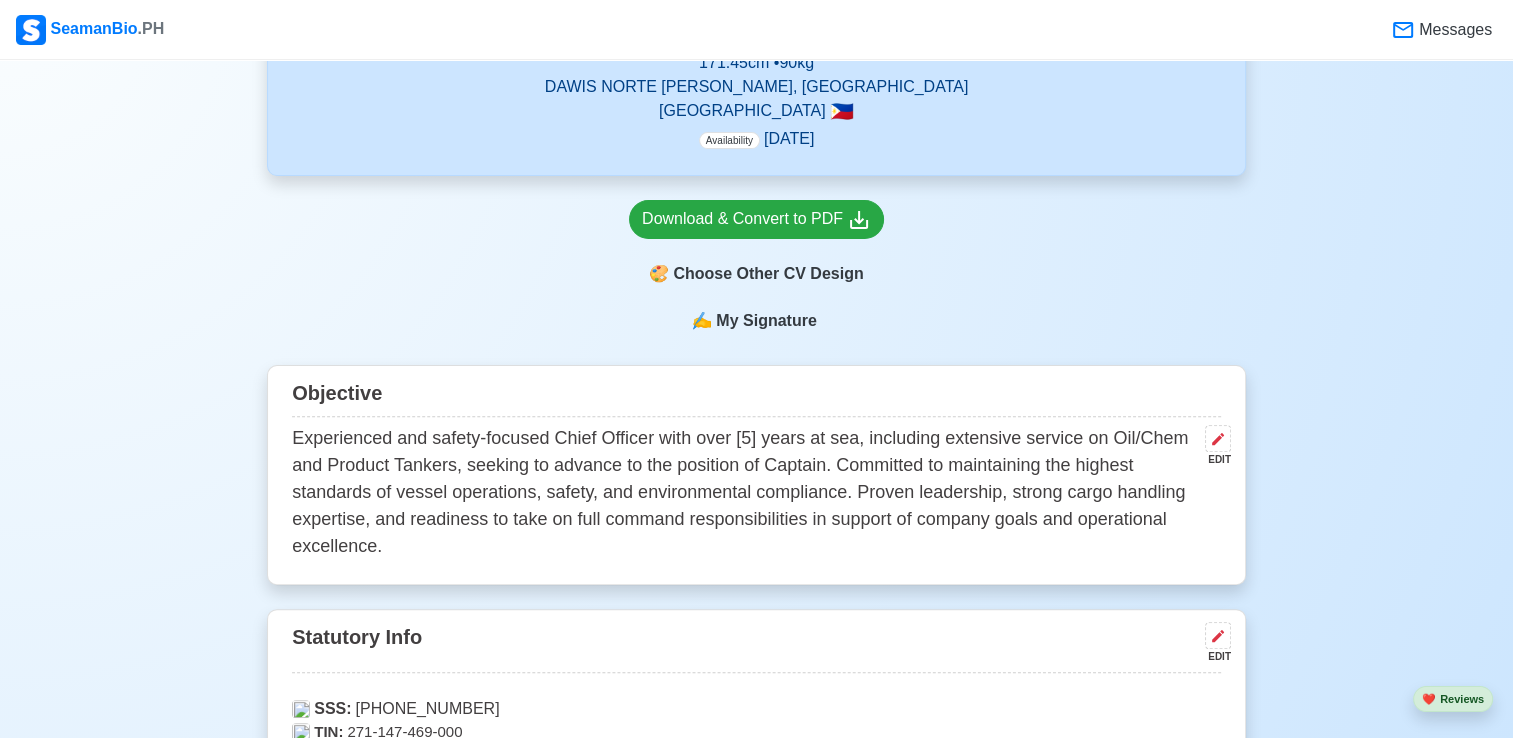 scroll, scrollTop: 600, scrollLeft: 0, axis: vertical 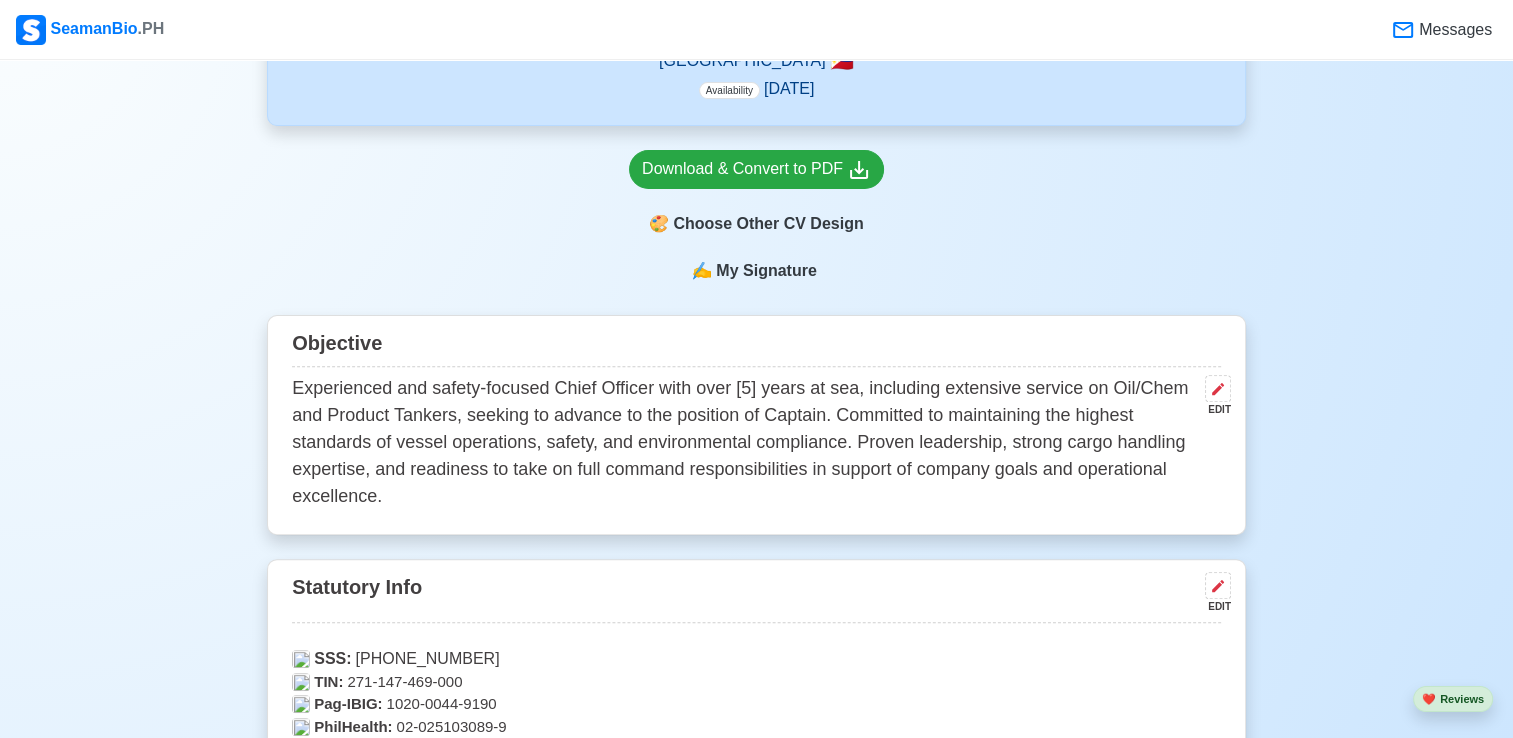 click on "Experienced and safety-focused Chief Officer with over [5] years at sea, including extensive service on Oil/Chem and Product Tankers, seeking to advance to the position of Captain. Committed to maintaining the highest standards of vessel operations, safety, and environmental compliance. Proven leadership, strong cargo handling expertise, and readiness to take on full command responsibilities in support of company goals and operational excellence." at bounding box center (744, 442) 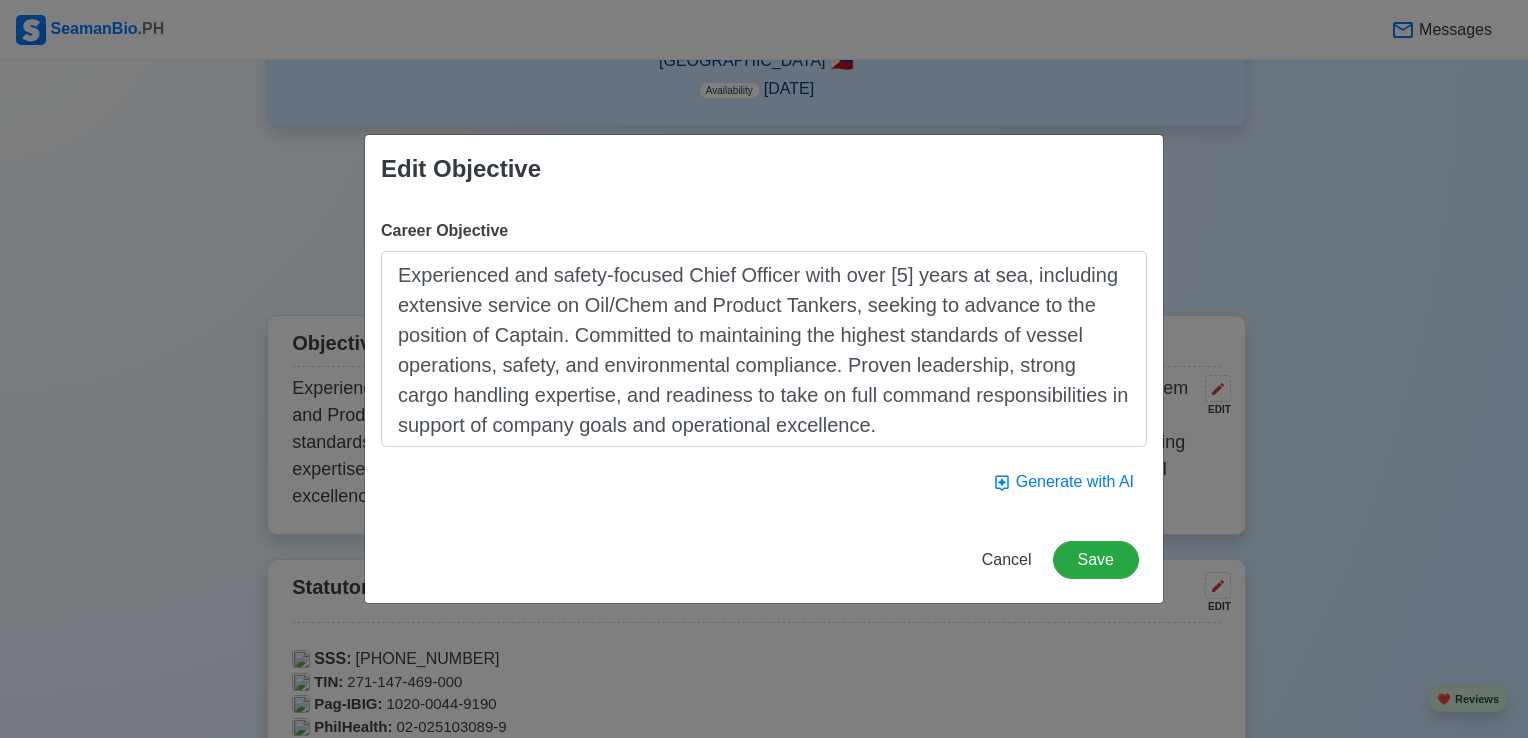 click on "Experienced and safety-focused Chief Officer with over [5] years at sea, including extensive service on Oil/Chem and Product Tankers, seeking to advance to the position of Captain. Committed to maintaining the highest standards of vessel operations, safety, and environmental compliance. Proven leadership, strong cargo handling expertise, and readiness to take on full command responsibilities in support of company goals and operational excellence." at bounding box center [764, 349] 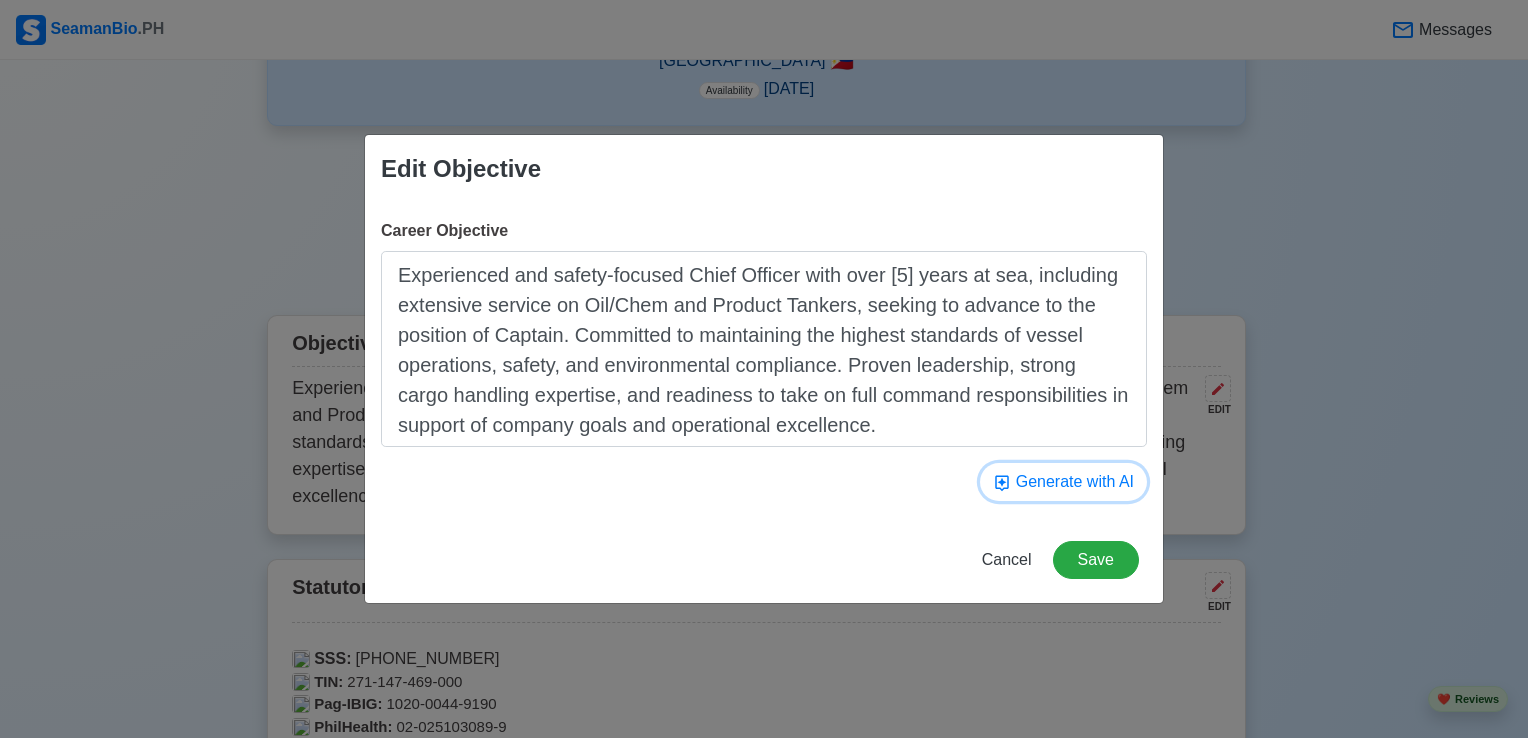 click on "Generate with AI" at bounding box center [1063, 482] 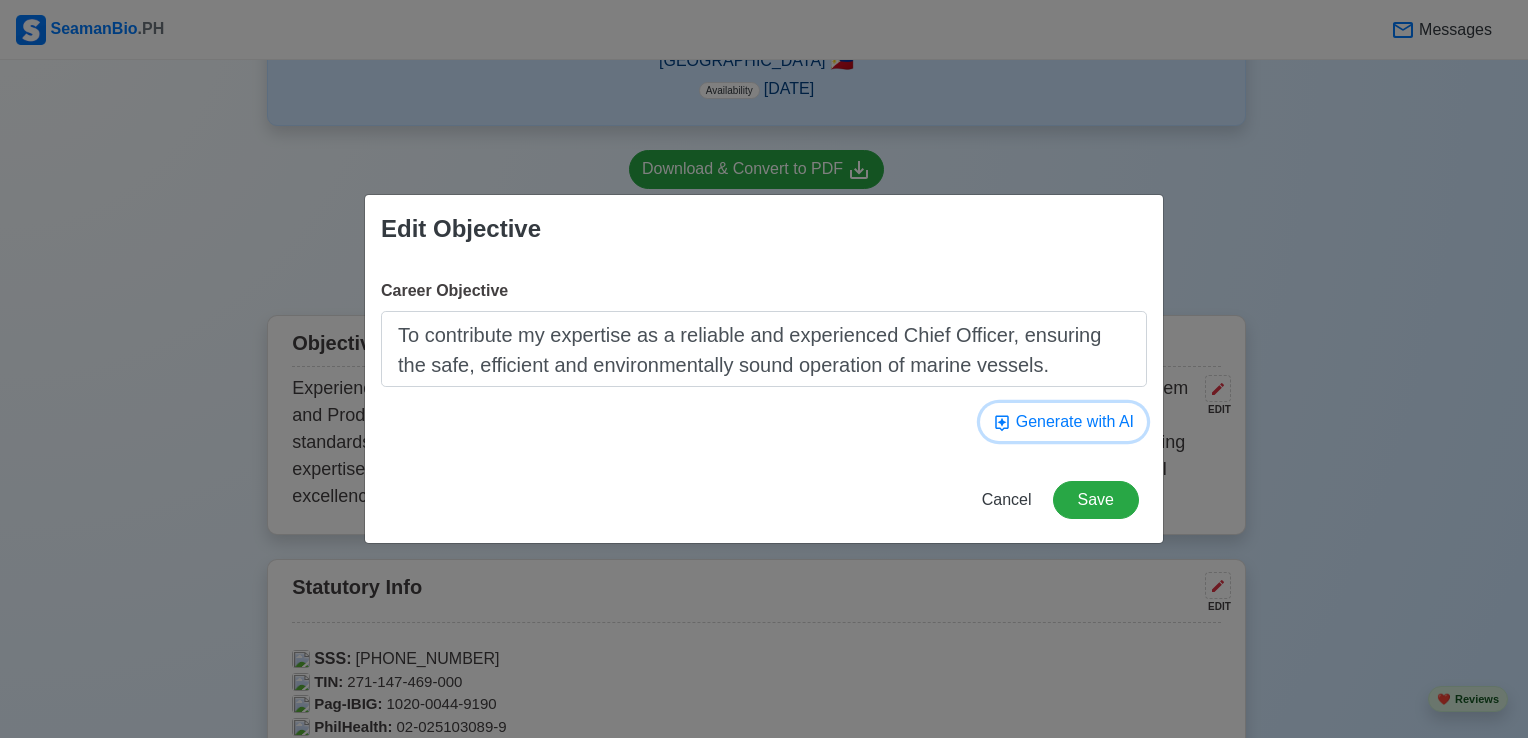 click on "Generate with AI" at bounding box center (1063, 422) 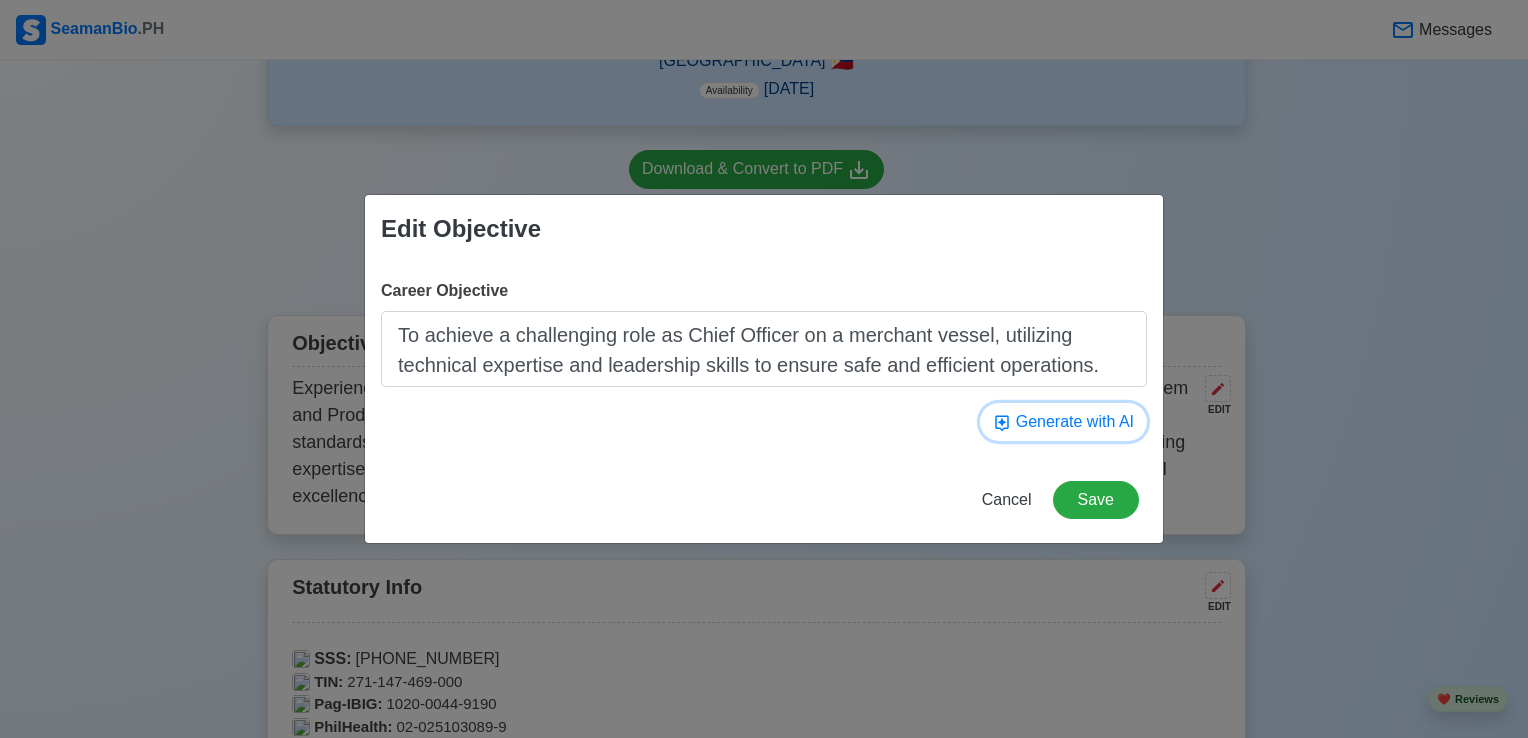 click on "Generate with AI" at bounding box center (1063, 422) 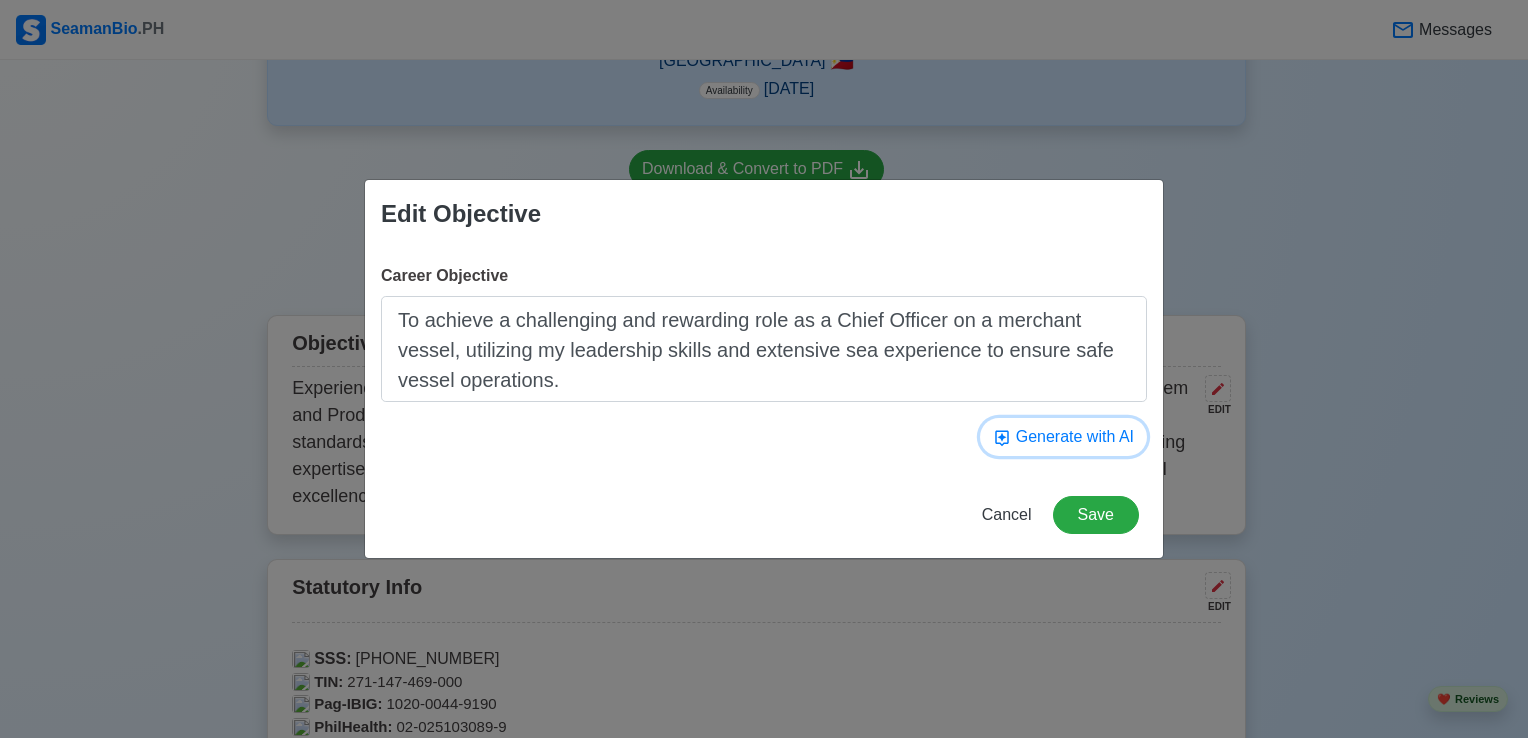 click on "Generate with AI" at bounding box center [1063, 437] 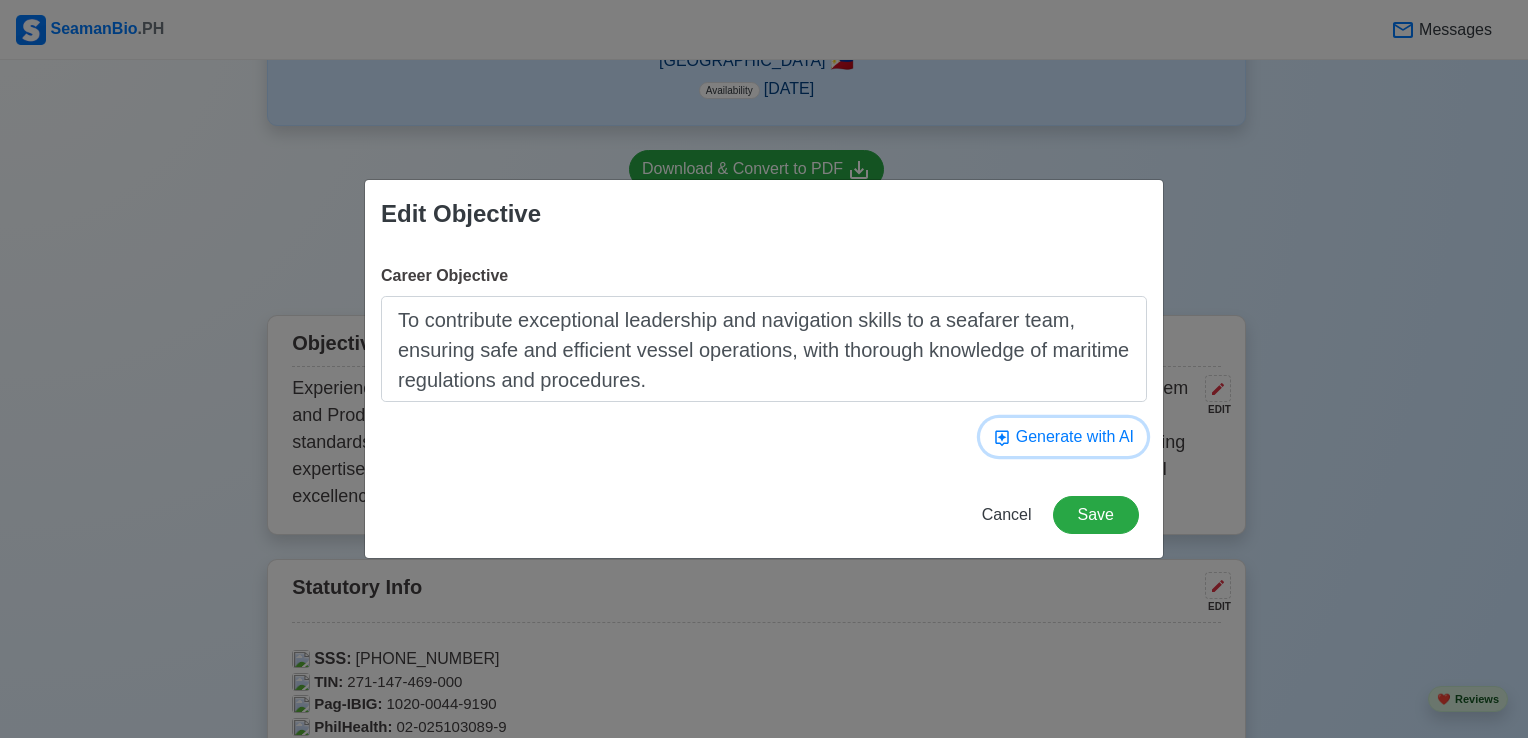 click on "Generate with AI" at bounding box center [1063, 437] 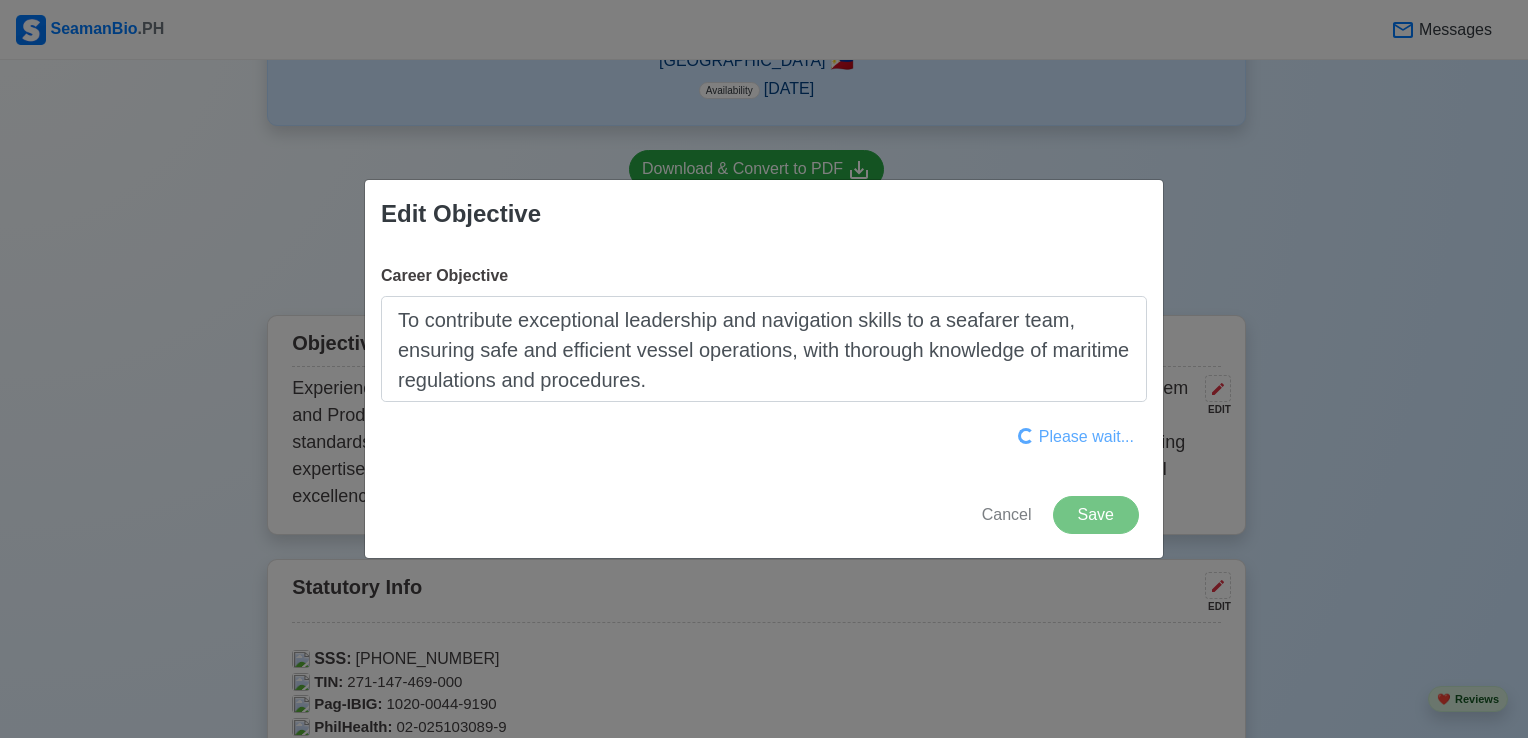 type on "To achieve a challenging and rewarding role as a Chief Officer on a cargo vessel, utilizing exceptional maritime skills and experience to ensure safe and efficient navigation." 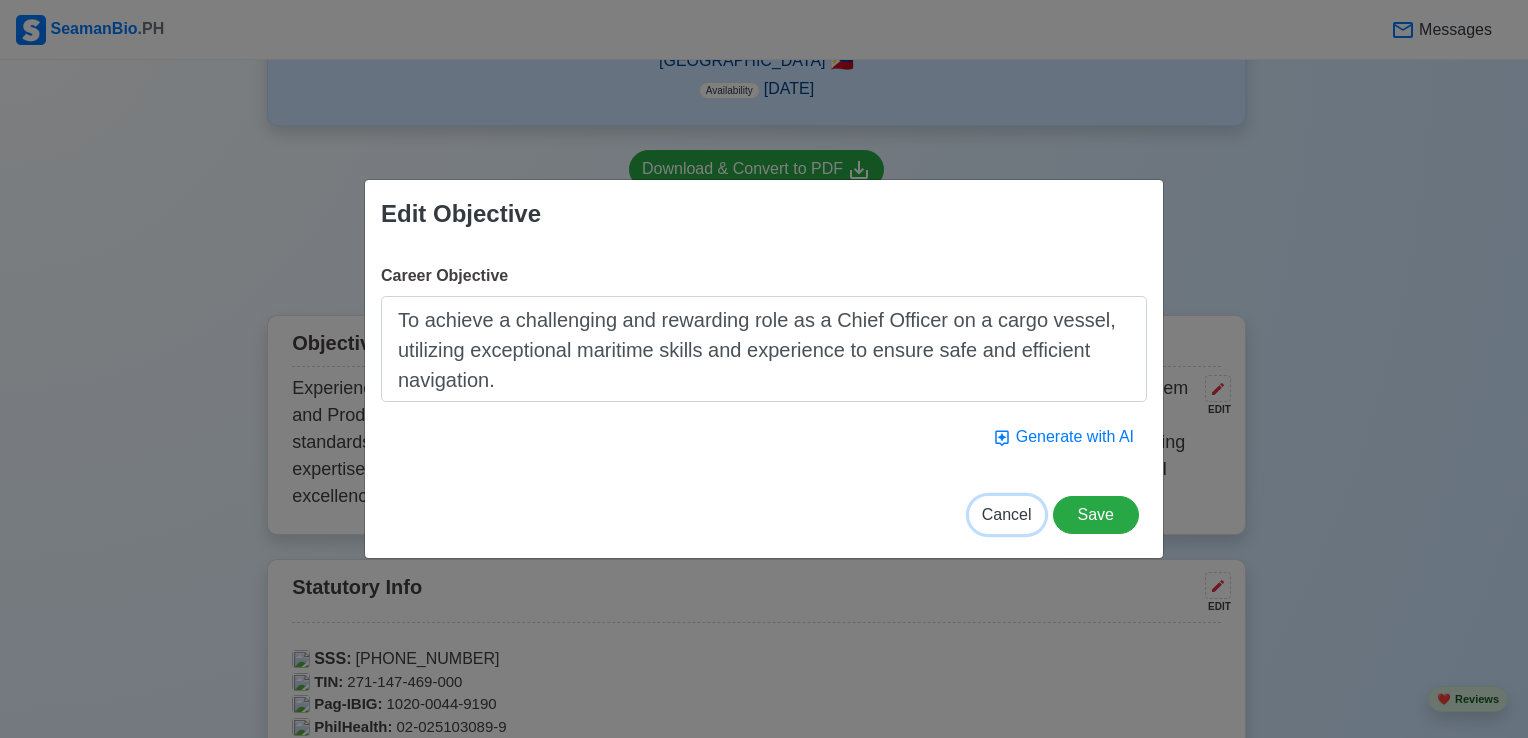 click on "Cancel" at bounding box center (1007, 514) 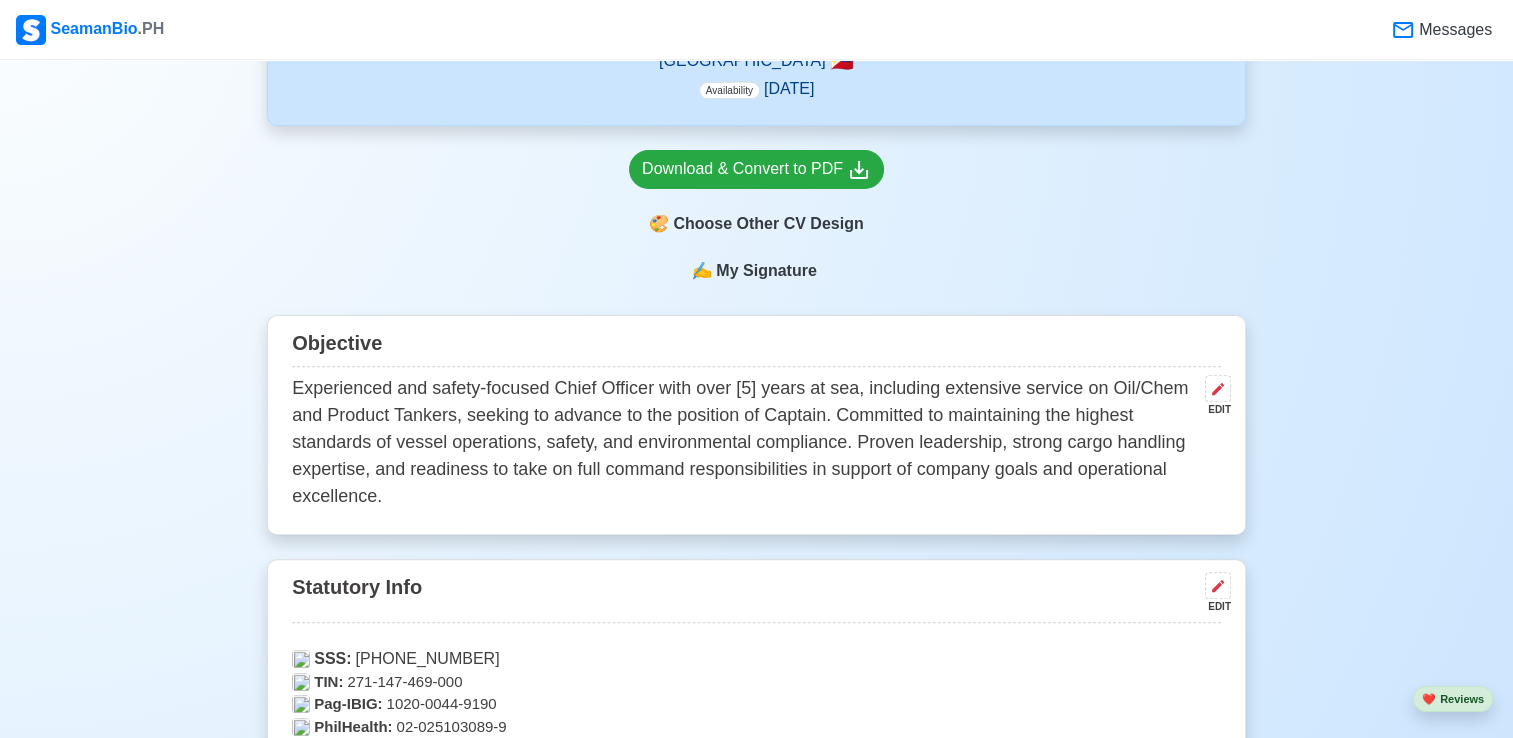 click on "Experienced and safety-focused Chief Officer with over [5] years at sea, including extensive service on Oil/Chem and Product Tankers, seeking to advance to the position of Captain. Committed to maintaining the highest standards of vessel operations, safety, and environmental compliance. Proven leadership, strong cargo handling expertise, and readiness to take on full command responsibilities in support of company goals and operational excellence." at bounding box center (744, 442) 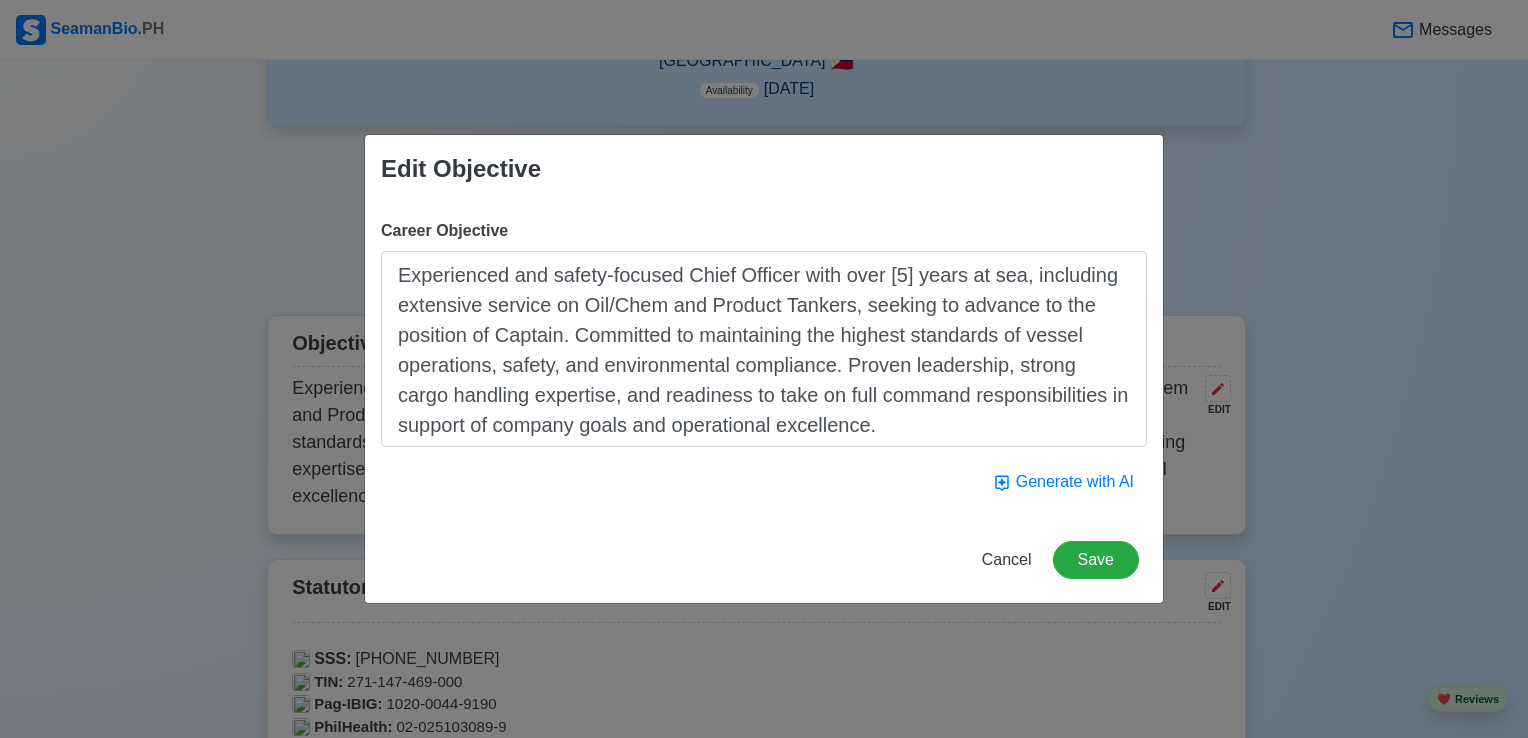 click on "Experienced and safety-focused Chief Officer with over [5] years at sea, including extensive service on Oil/Chem and Product Tankers, seeking to advance to the position of Captain. Committed to maintaining the highest standards of vessel operations, safety, and environmental compliance. Proven leadership, strong cargo handling expertise, and readiness to take on full command responsibilities in support of company goals and operational excellence." at bounding box center (764, 349) 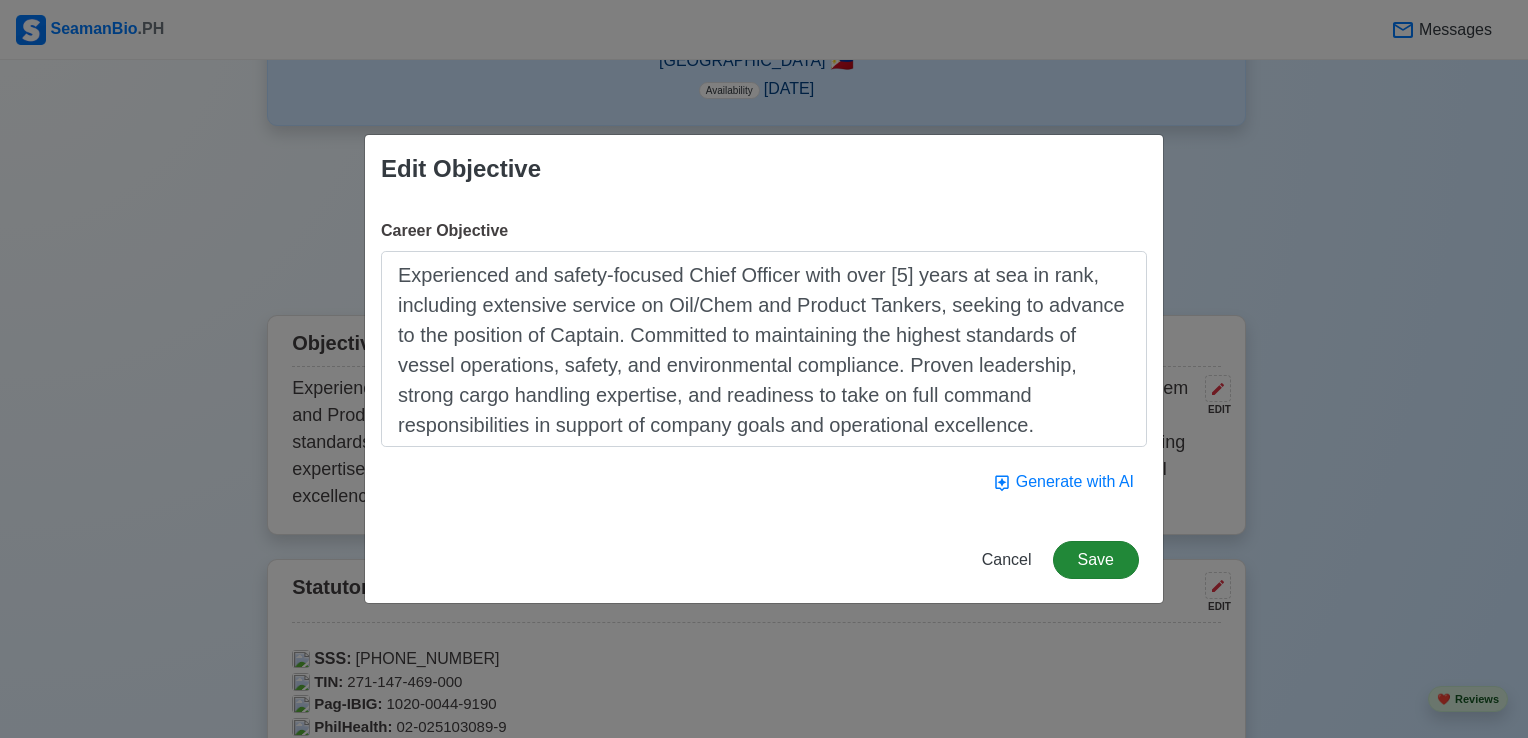 type on "Experienced and safety-focused Chief Officer with over [5] years at sea in rank, including extensive service on Oil/Chem and Product Tankers, seeking to advance to the position of Captain. Committed to maintaining the highest standards of vessel operations, safety, and environmental compliance. Proven leadership, strong cargo handling expertise, and readiness to take on full command responsibilities in support of company goals and operational excellence." 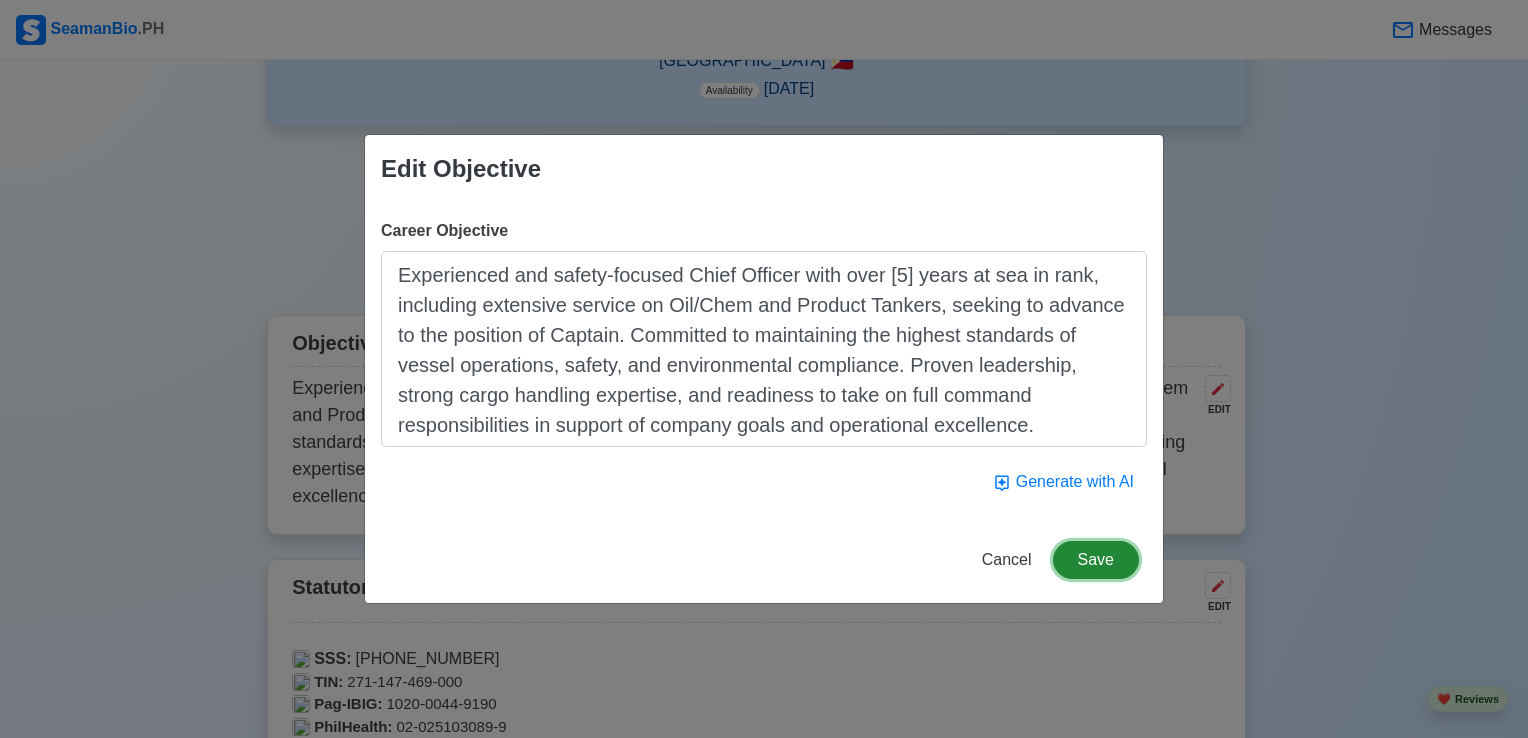 click on "Save" at bounding box center [1096, 560] 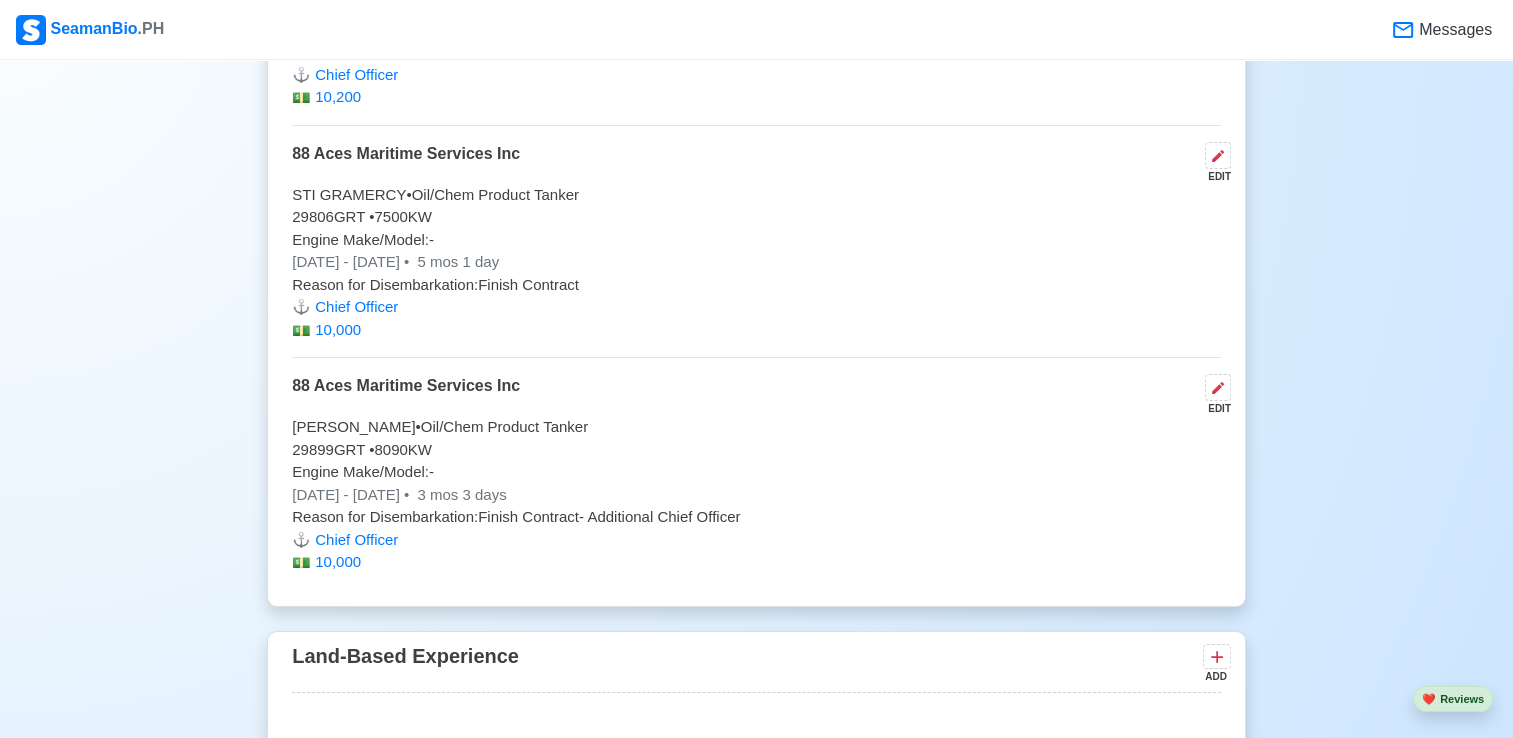 scroll, scrollTop: 12500, scrollLeft: 0, axis: vertical 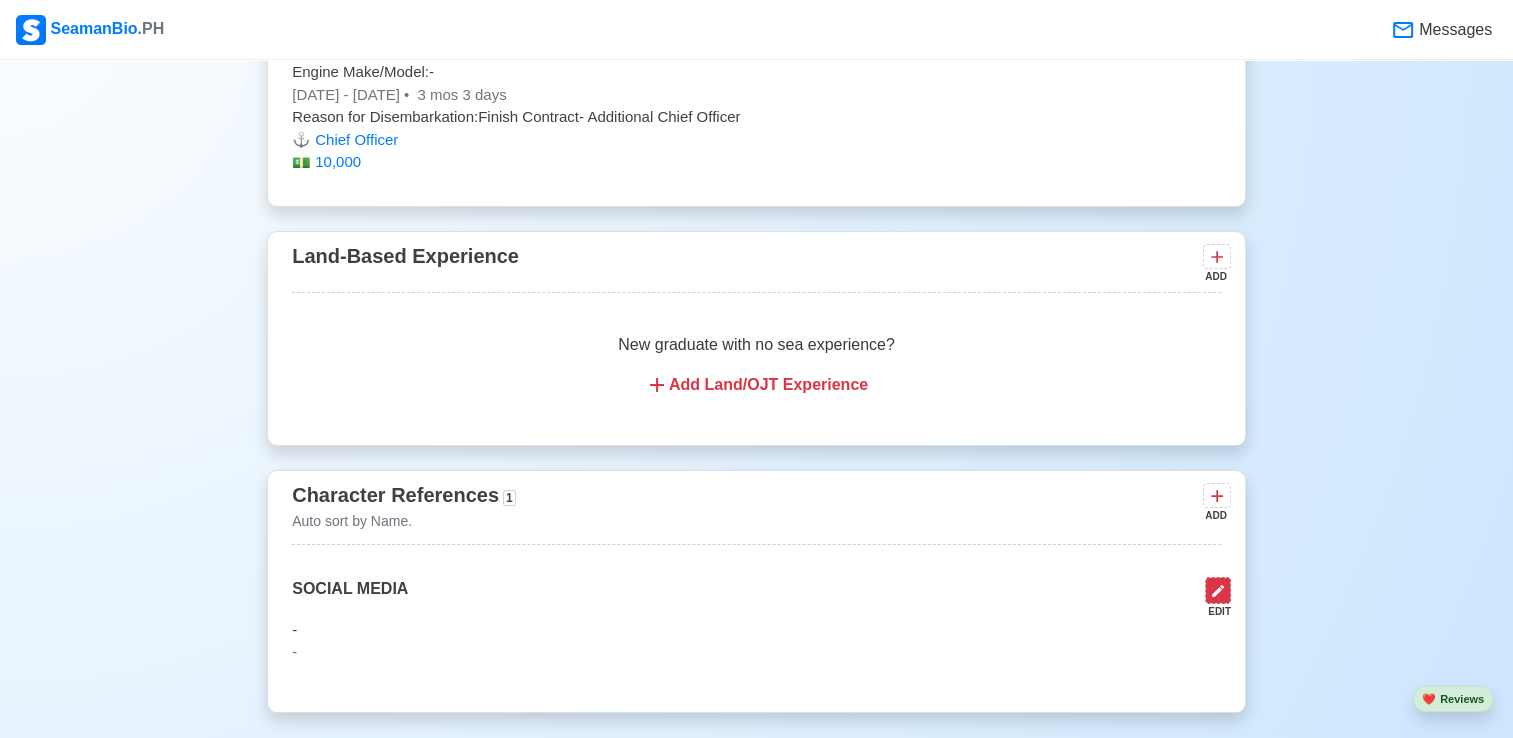 click 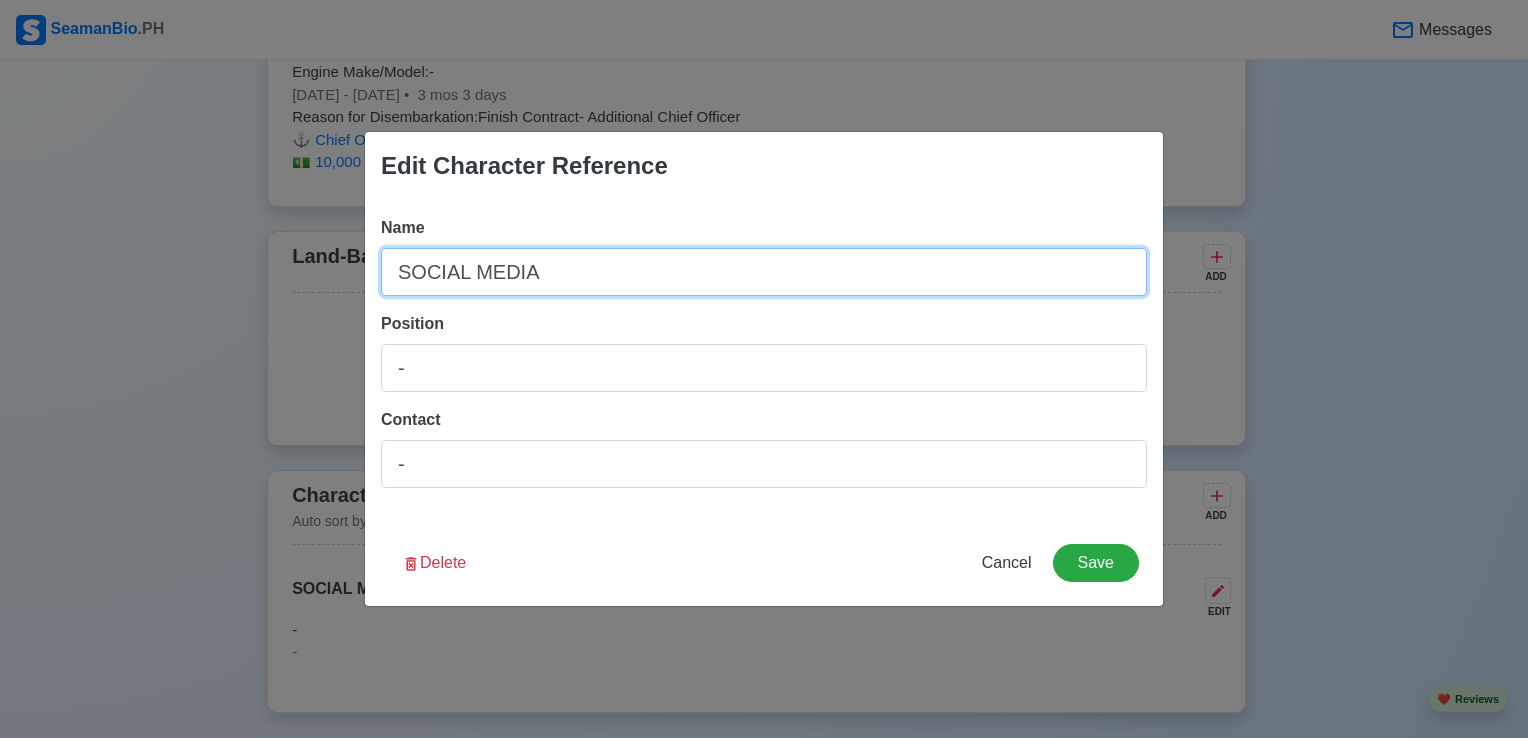 drag, startPoint x: 568, startPoint y: 274, endPoint x: 311, endPoint y: 283, distance: 257.15753 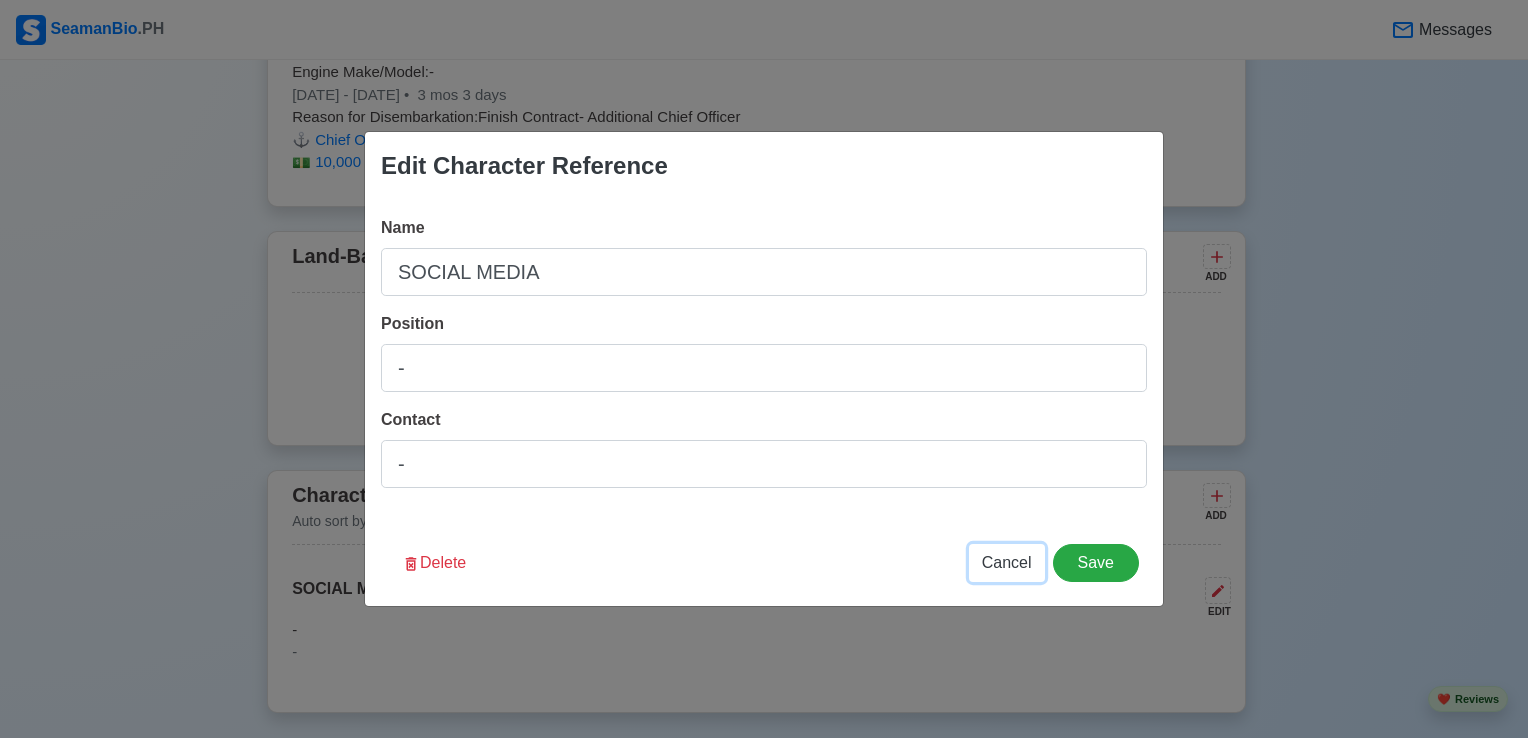 click on "Cancel" at bounding box center [1007, 562] 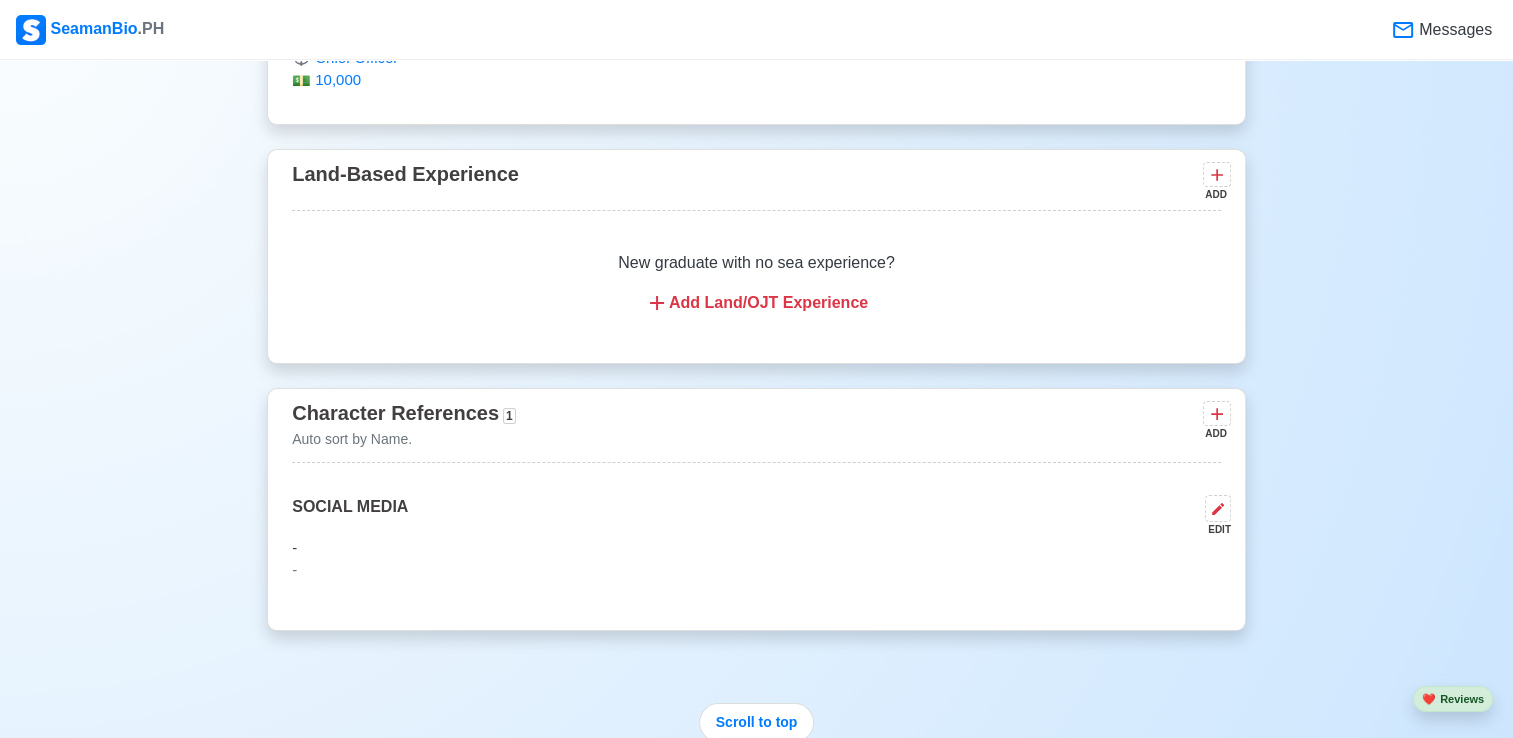 scroll, scrollTop: 12572, scrollLeft: 0, axis: vertical 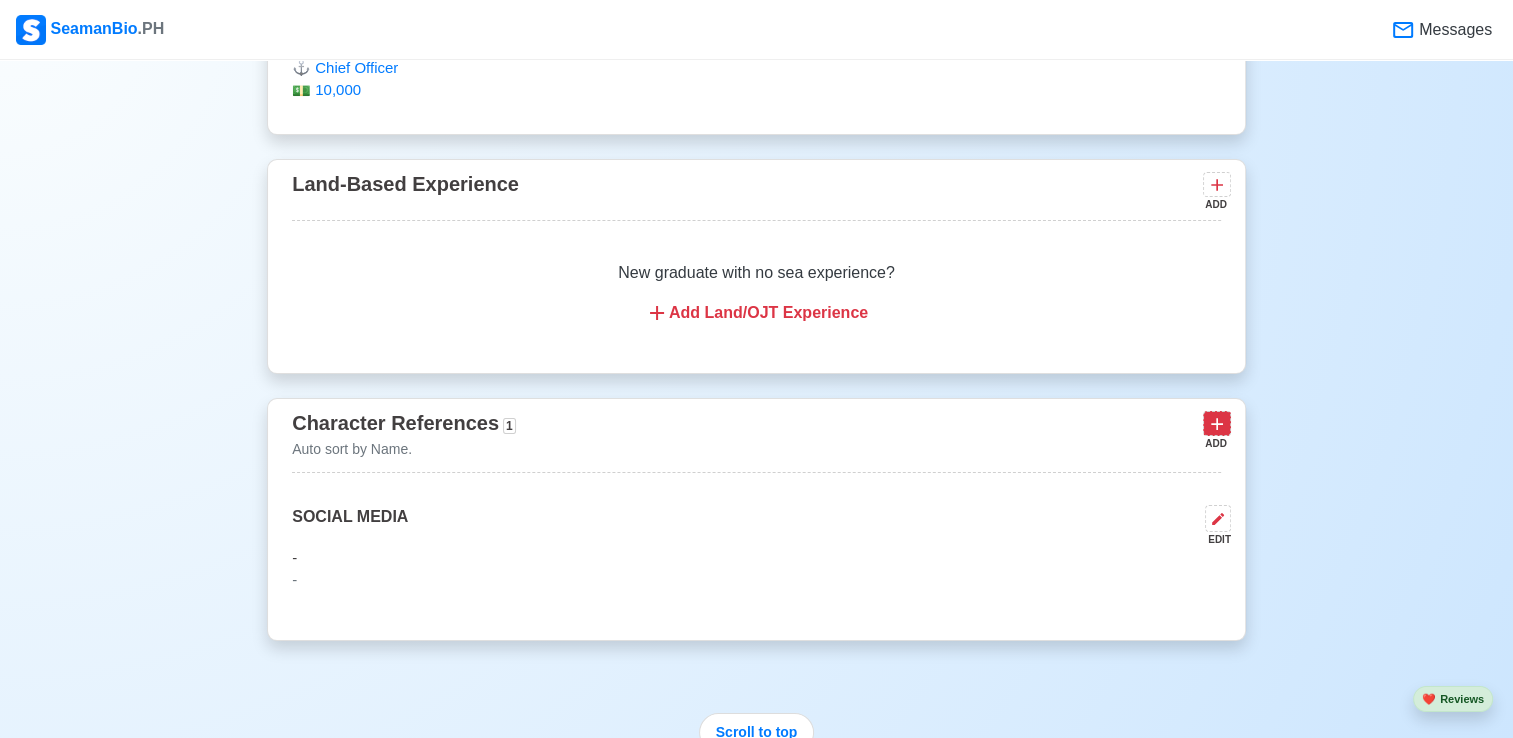 click 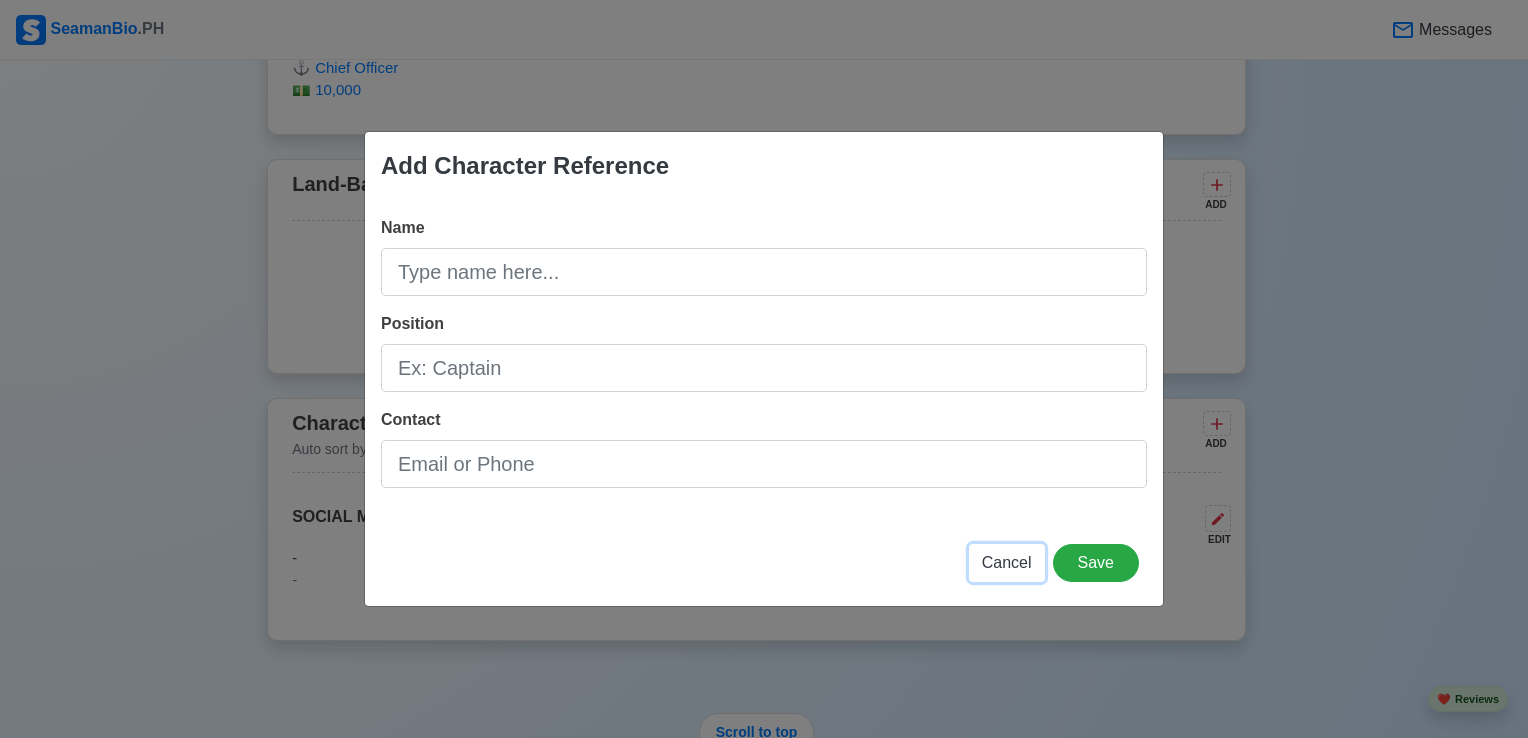 click on "Cancel" at bounding box center [1007, 562] 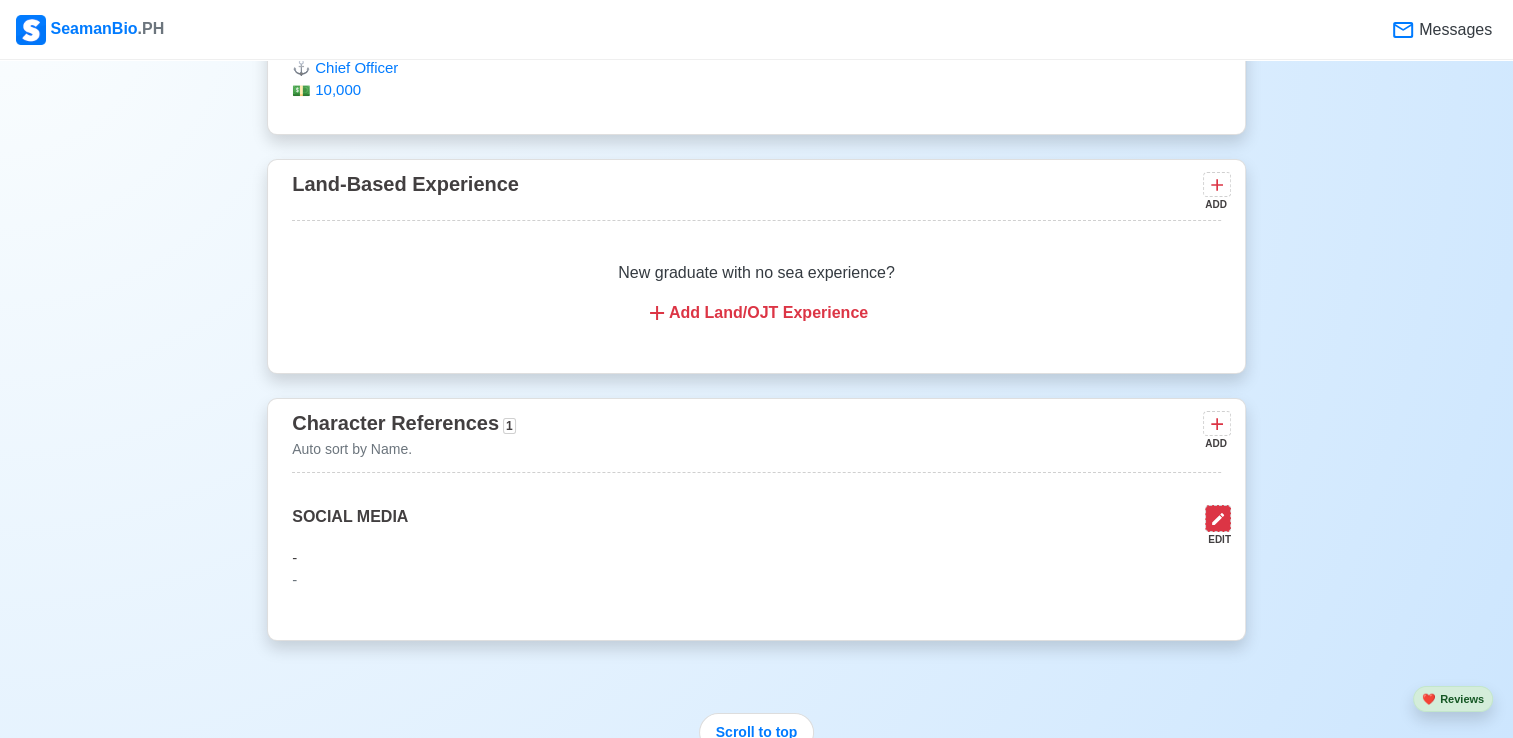 click 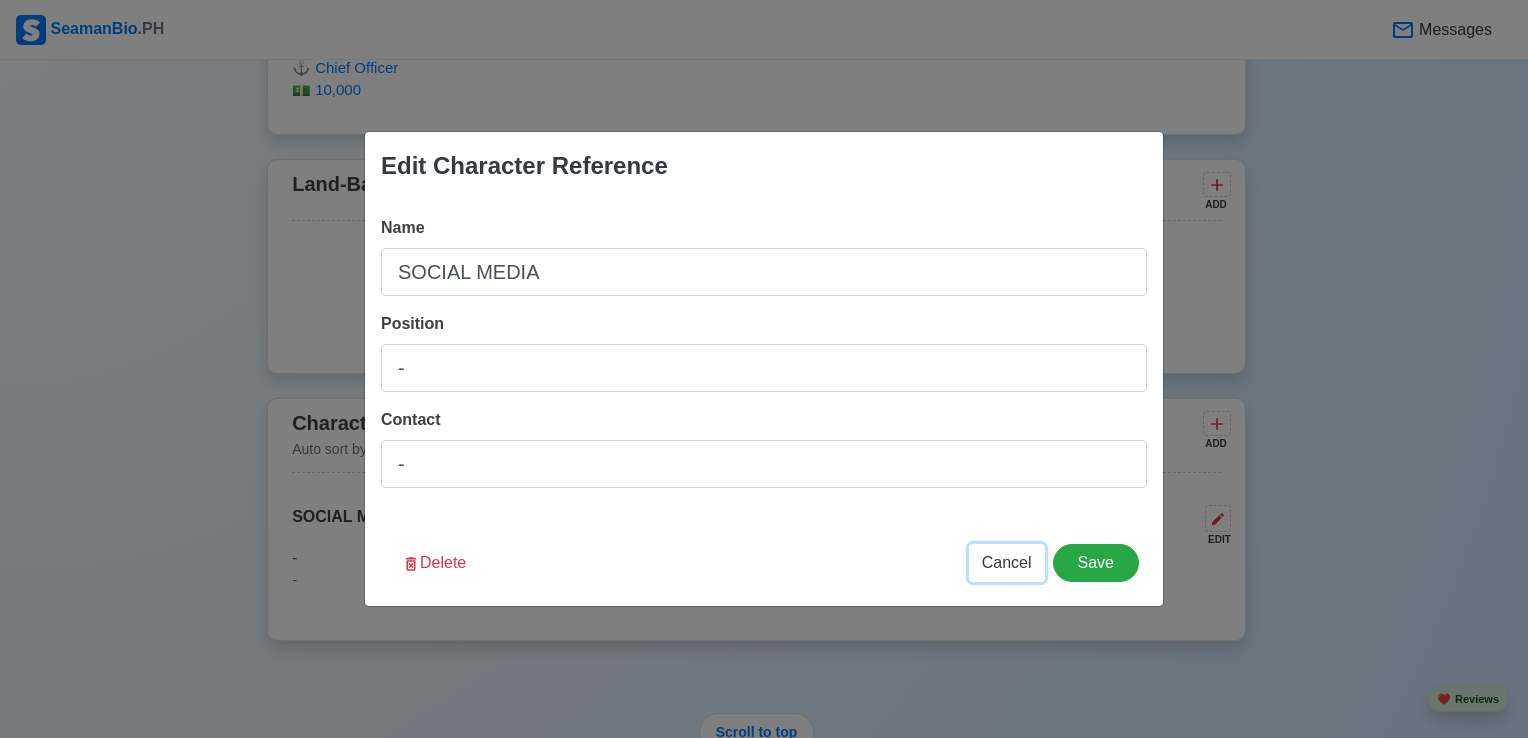 click on "Cancel" at bounding box center (1007, 562) 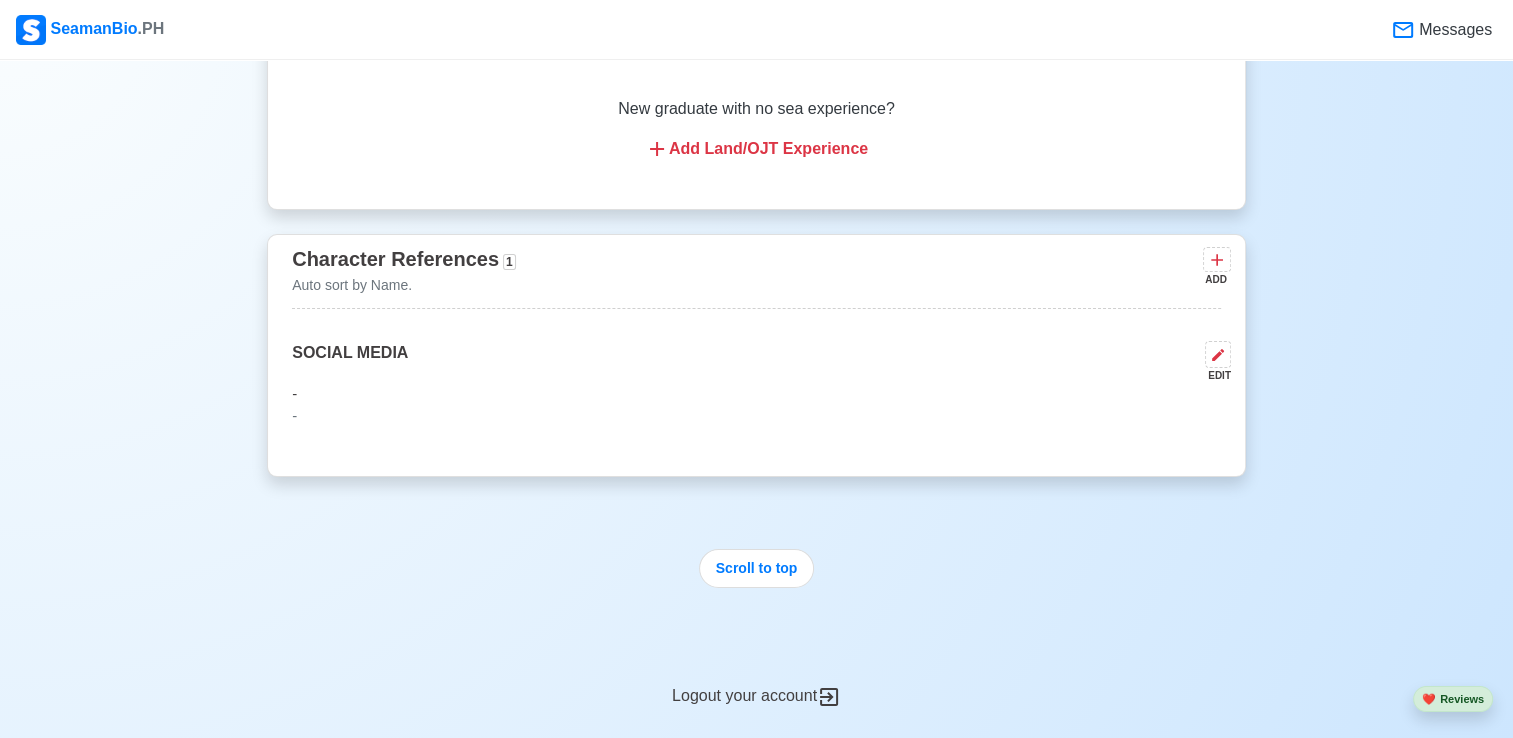 scroll, scrollTop: 12772, scrollLeft: 0, axis: vertical 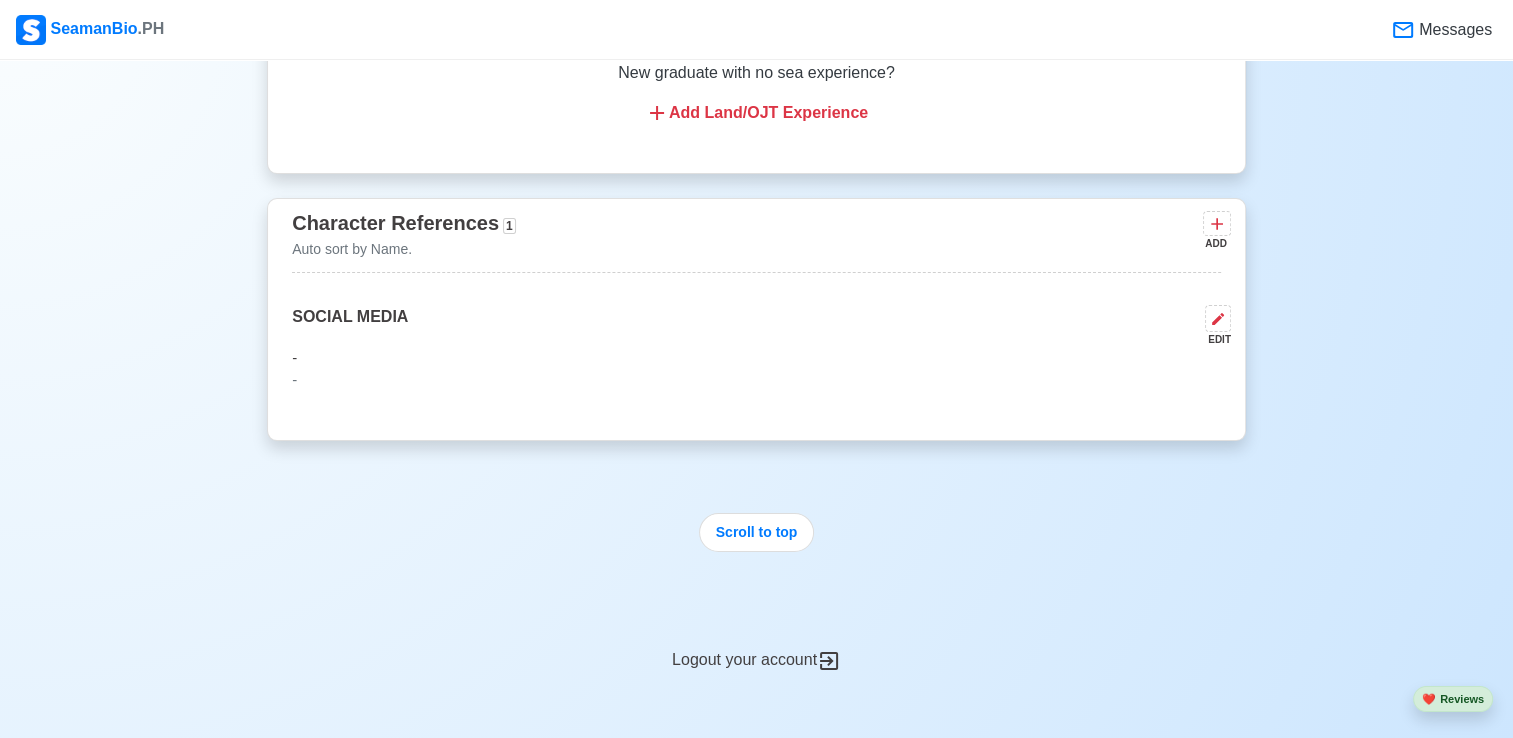 click on "SOCIAL MEDIA EDIT" at bounding box center (756, 326) 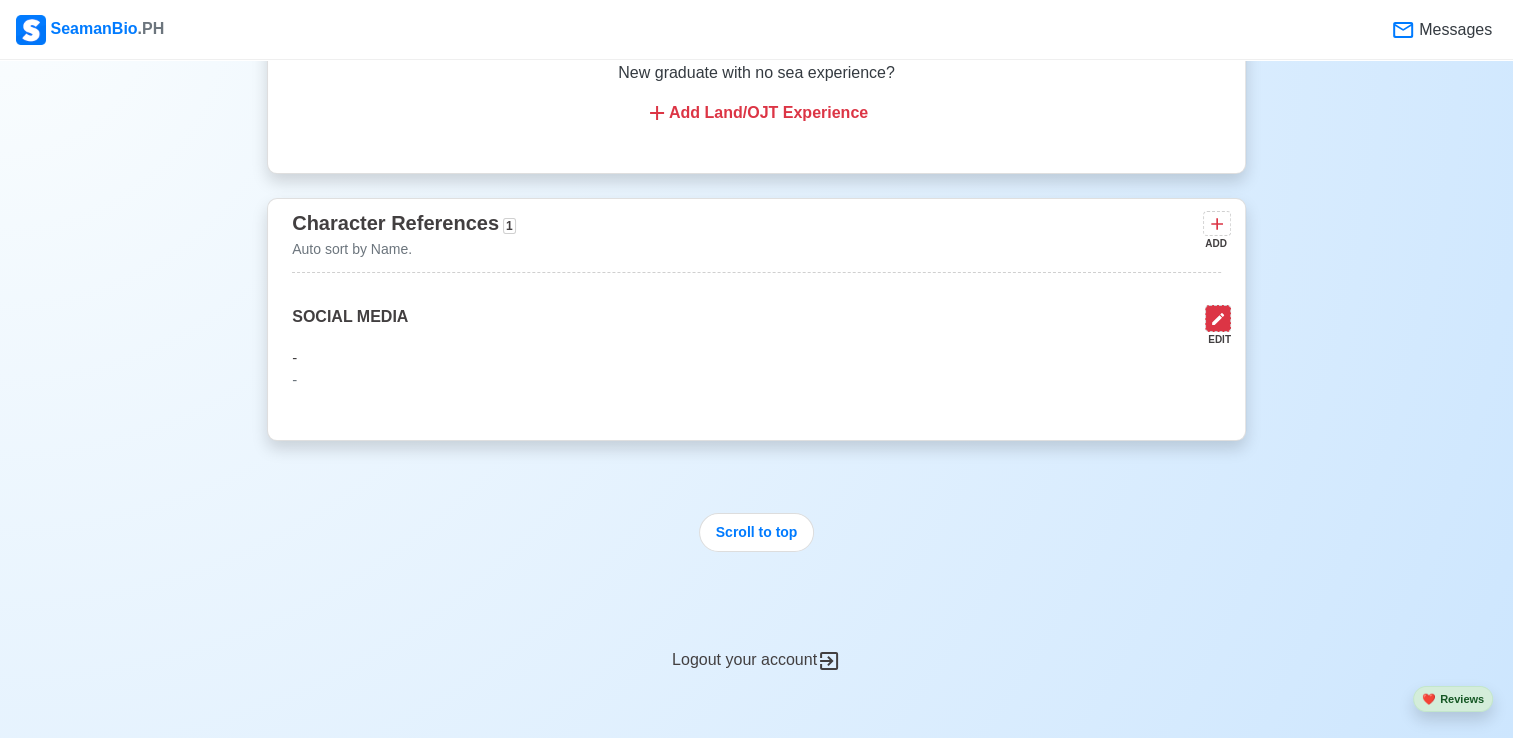 click 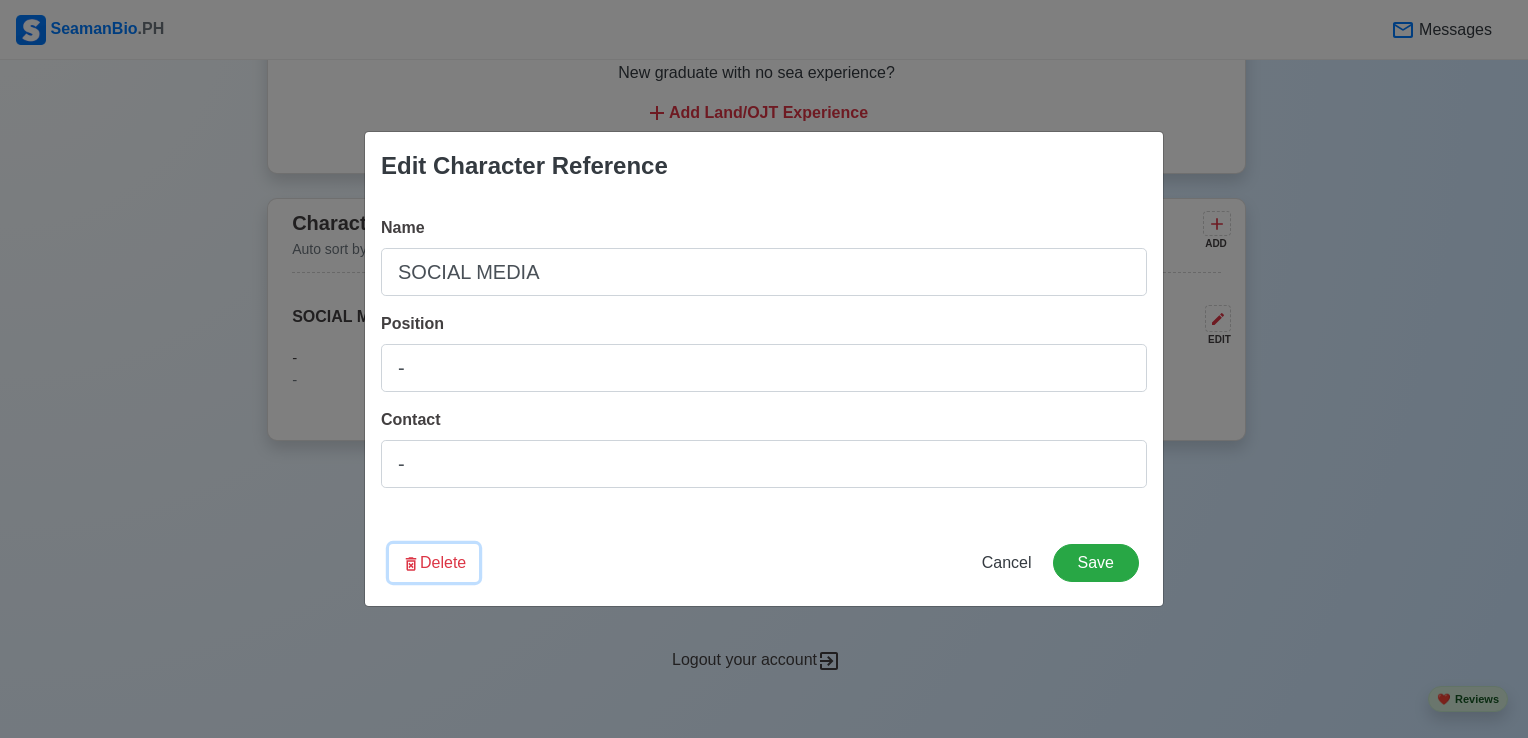 click 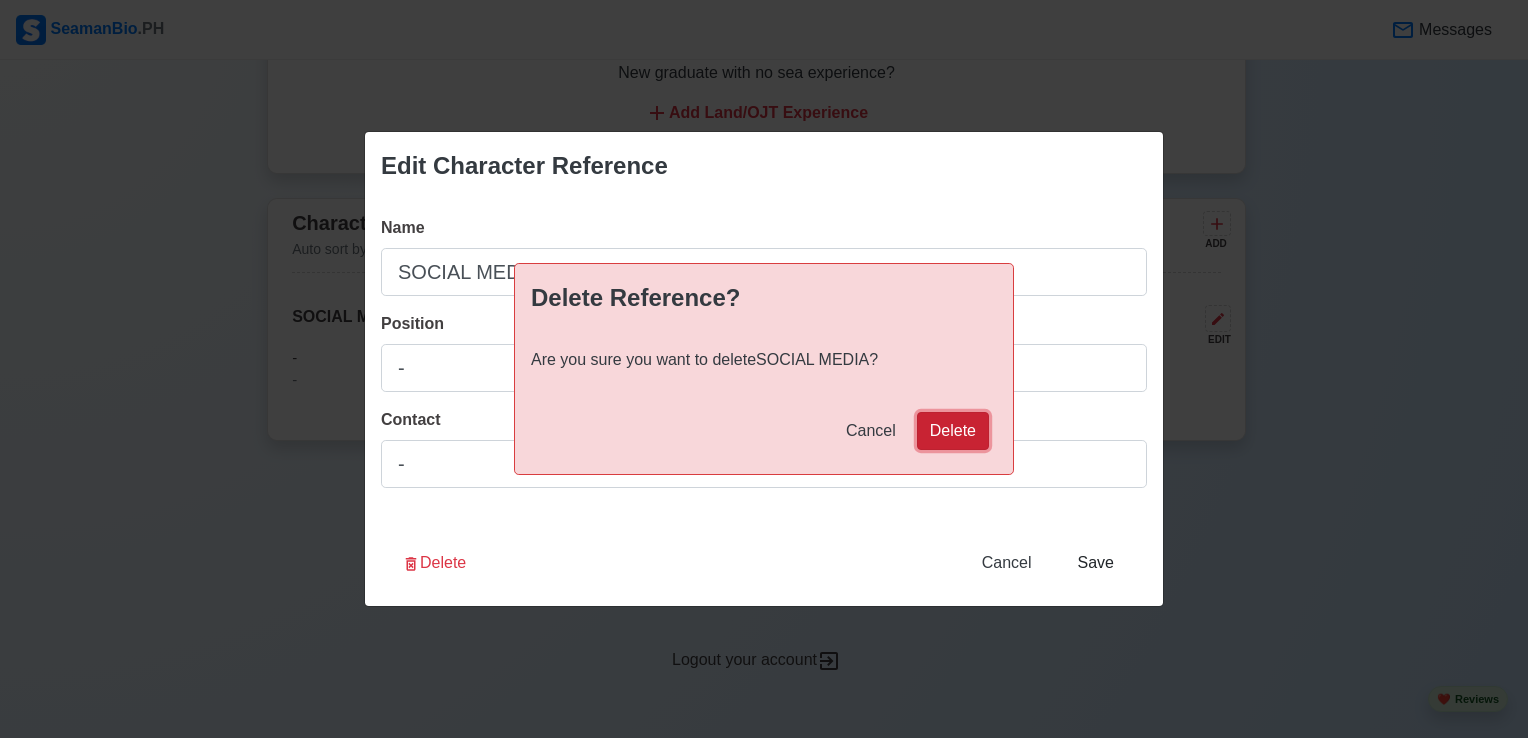 click on "Delete" at bounding box center (953, 431) 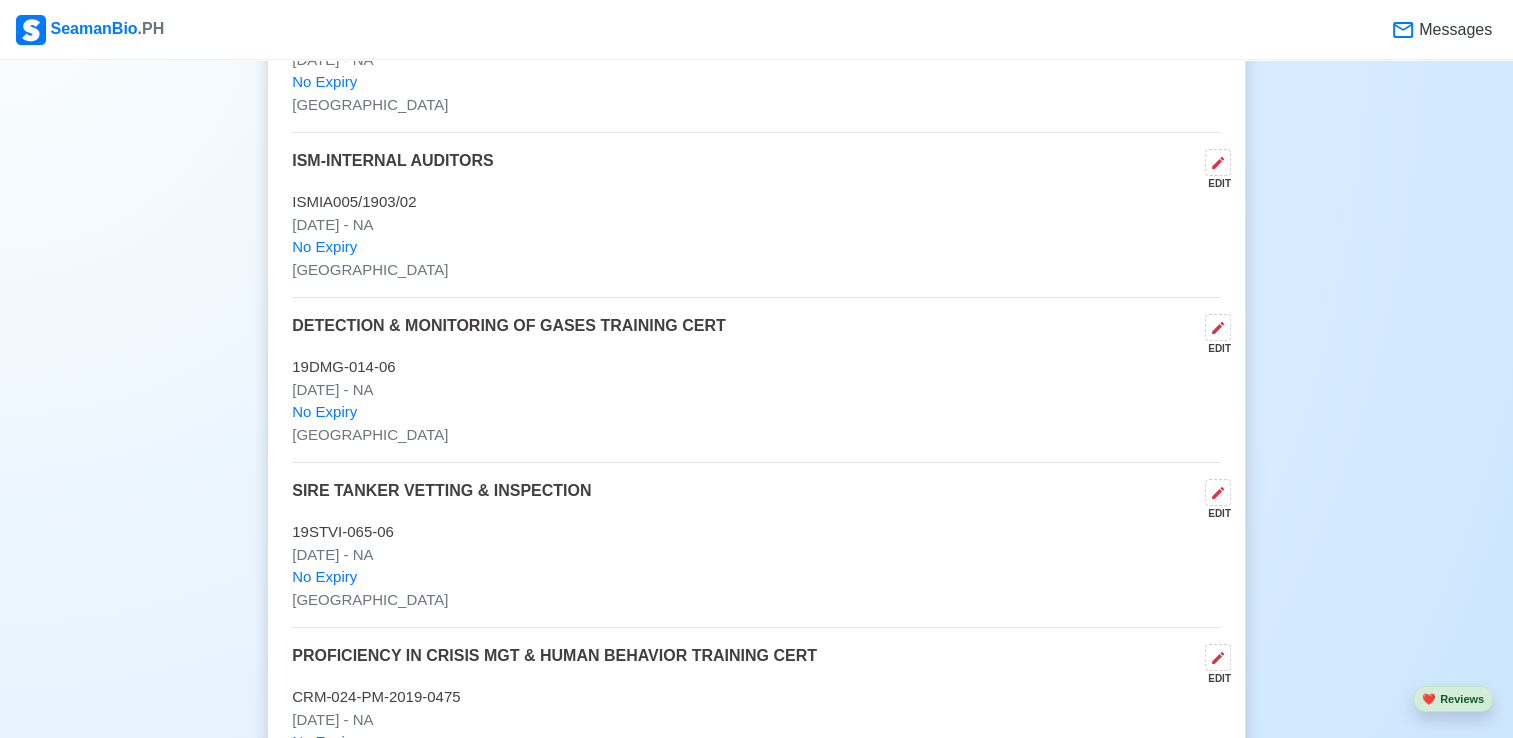 scroll, scrollTop: 6244, scrollLeft: 0, axis: vertical 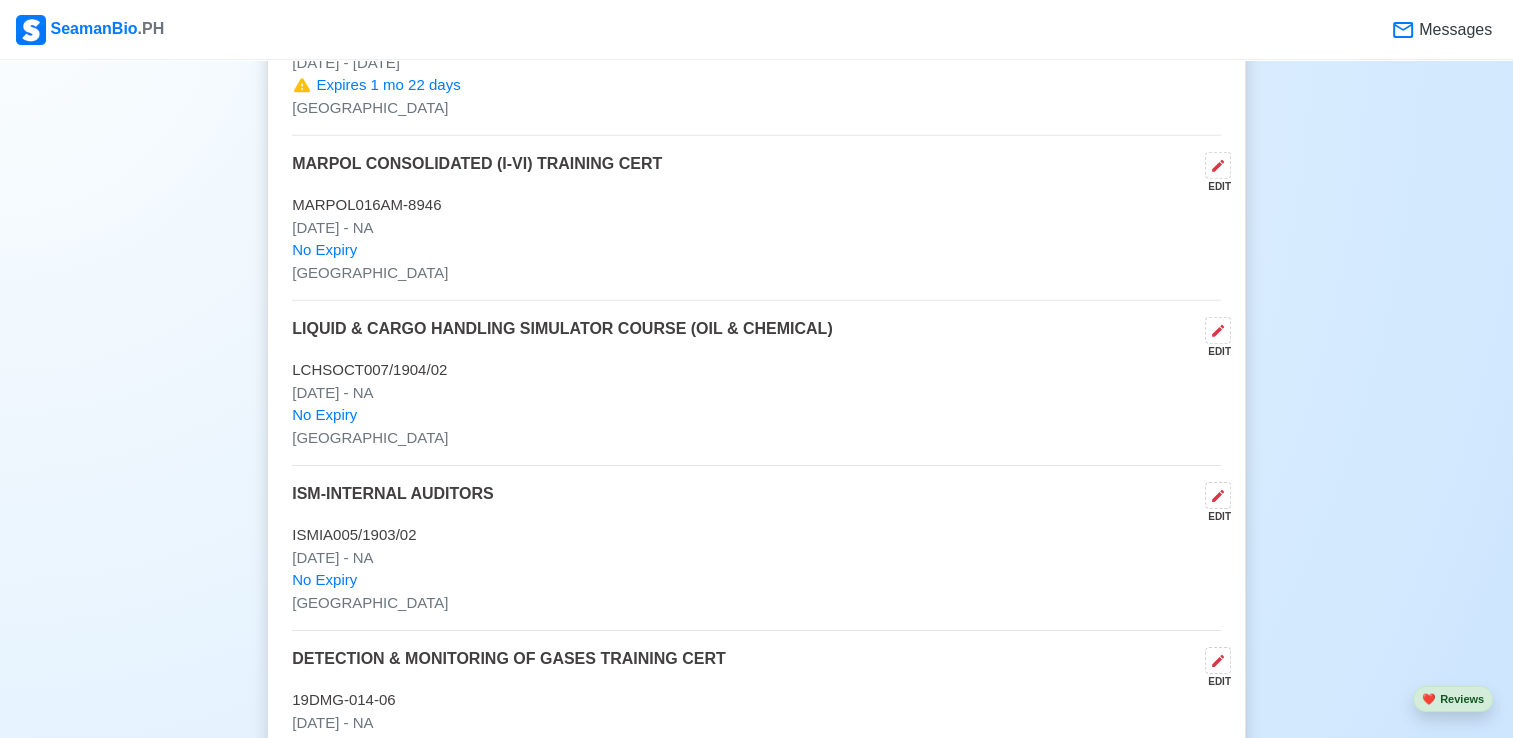 click on "Messages" at bounding box center [1453, 30] 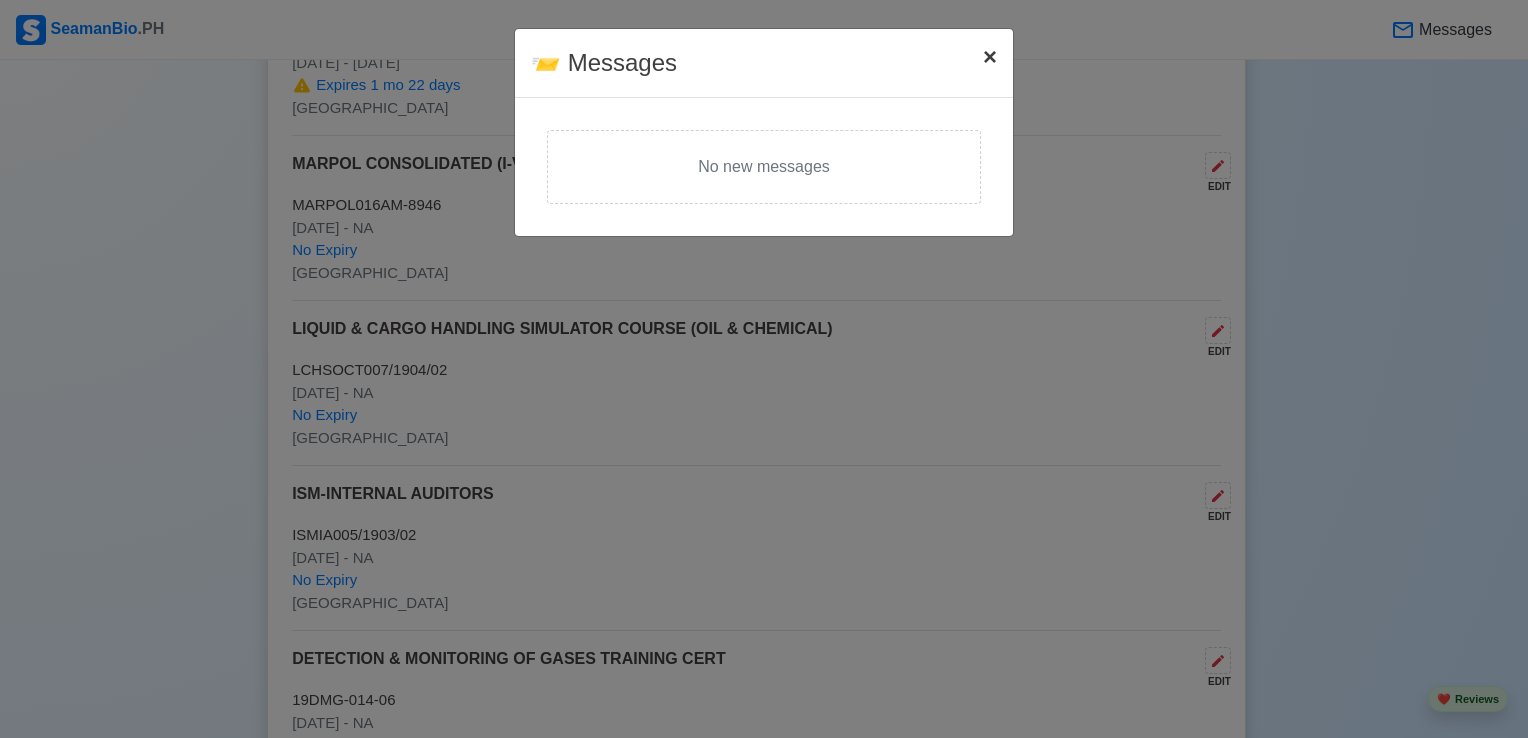 click on "×" at bounding box center (990, 56) 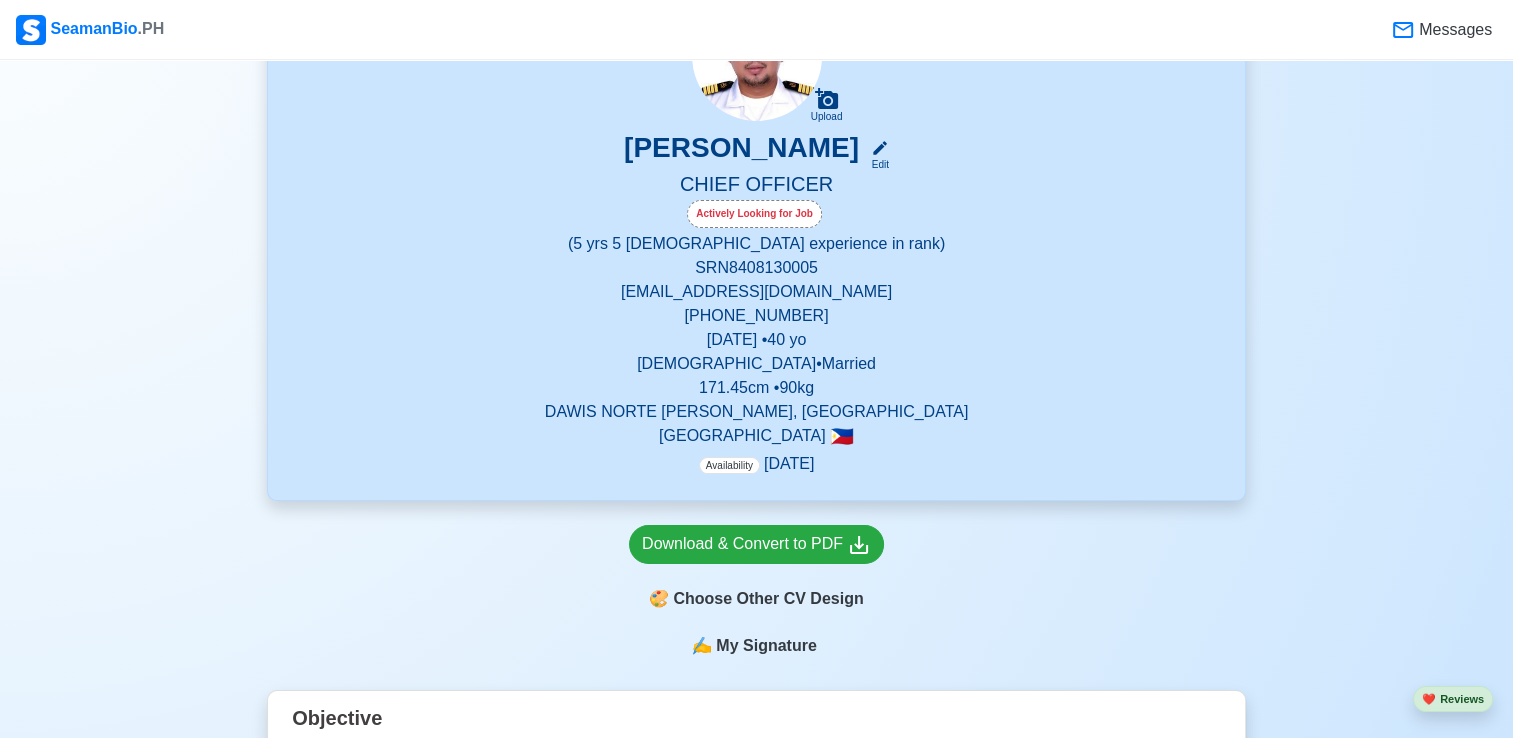 scroll, scrollTop: 300, scrollLeft: 0, axis: vertical 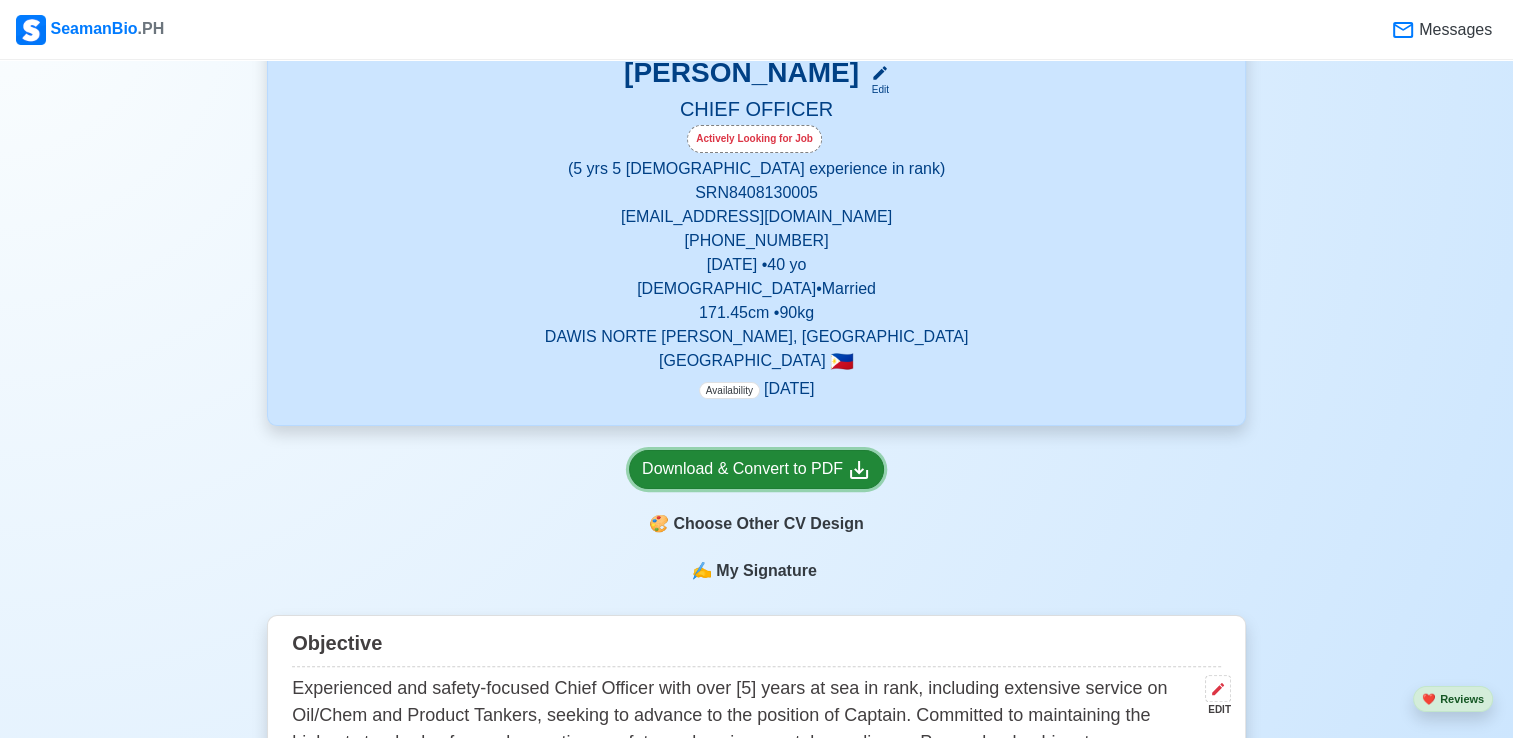 click on "Download & Convert to PDF" at bounding box center (756, 469) 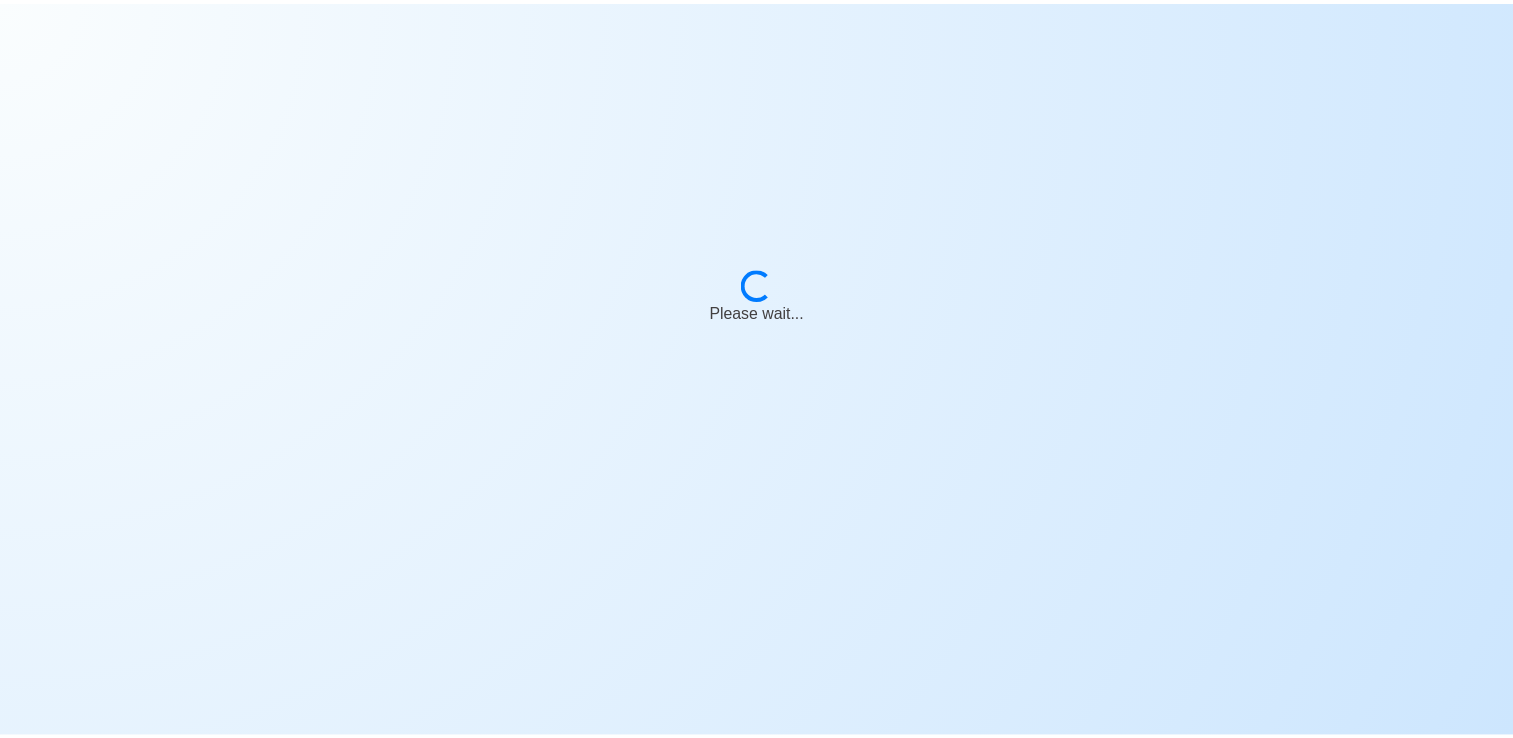 scroll, scrollTop: 0, scrollLeft: 0, axis: both 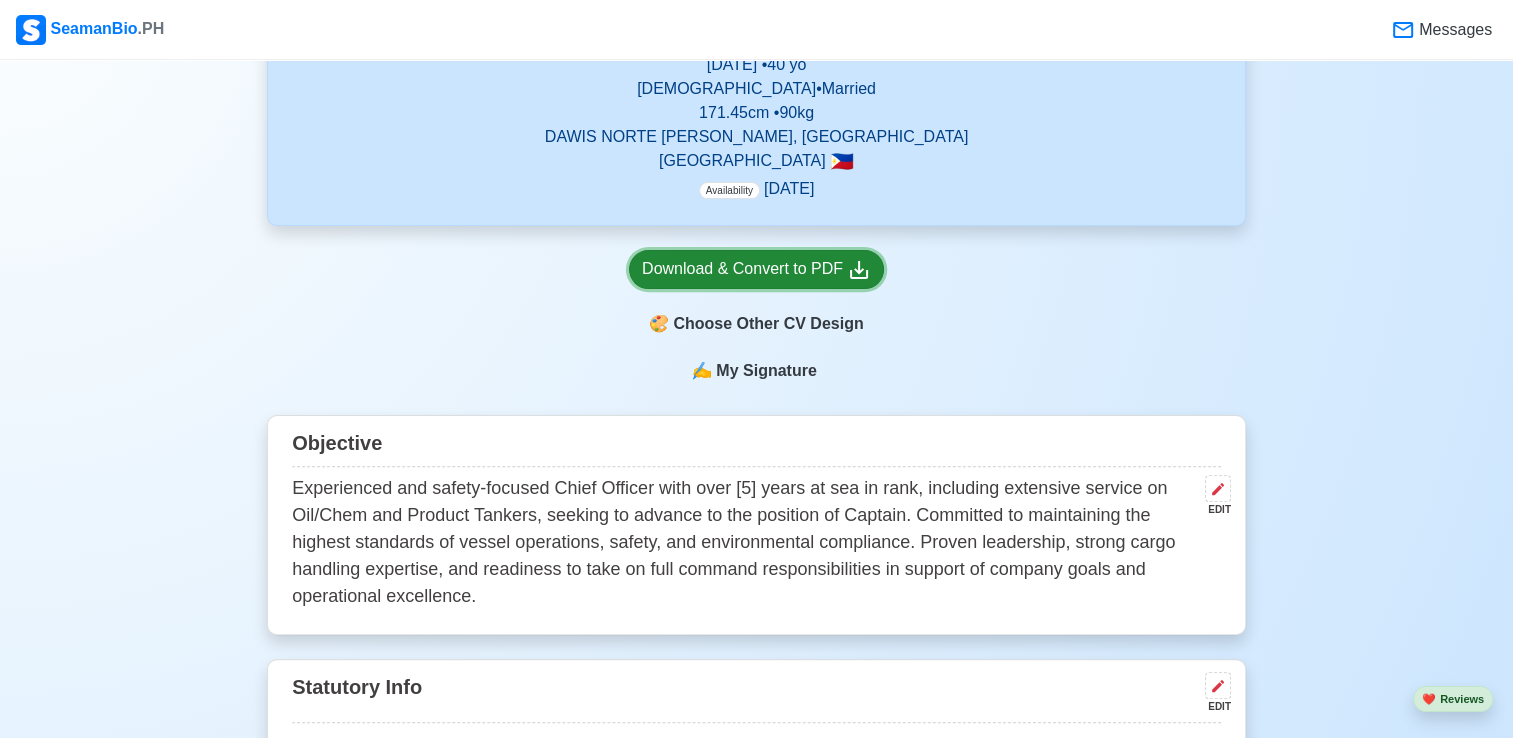 click on "Download & Convert to PDF" at bounding box center [756, 269] 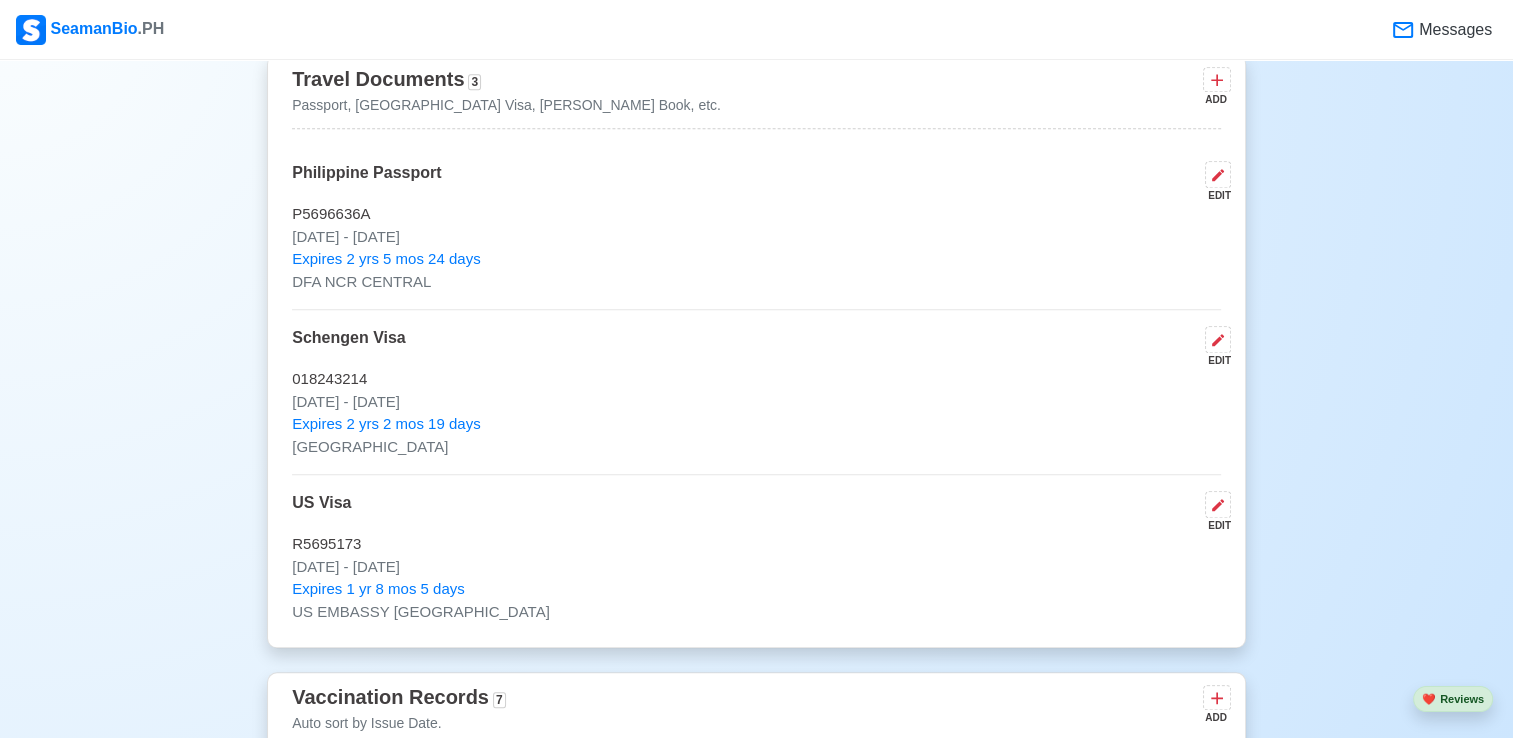 scroll, scrollTop: 1500, scrollLeft: 0, axis: vertical 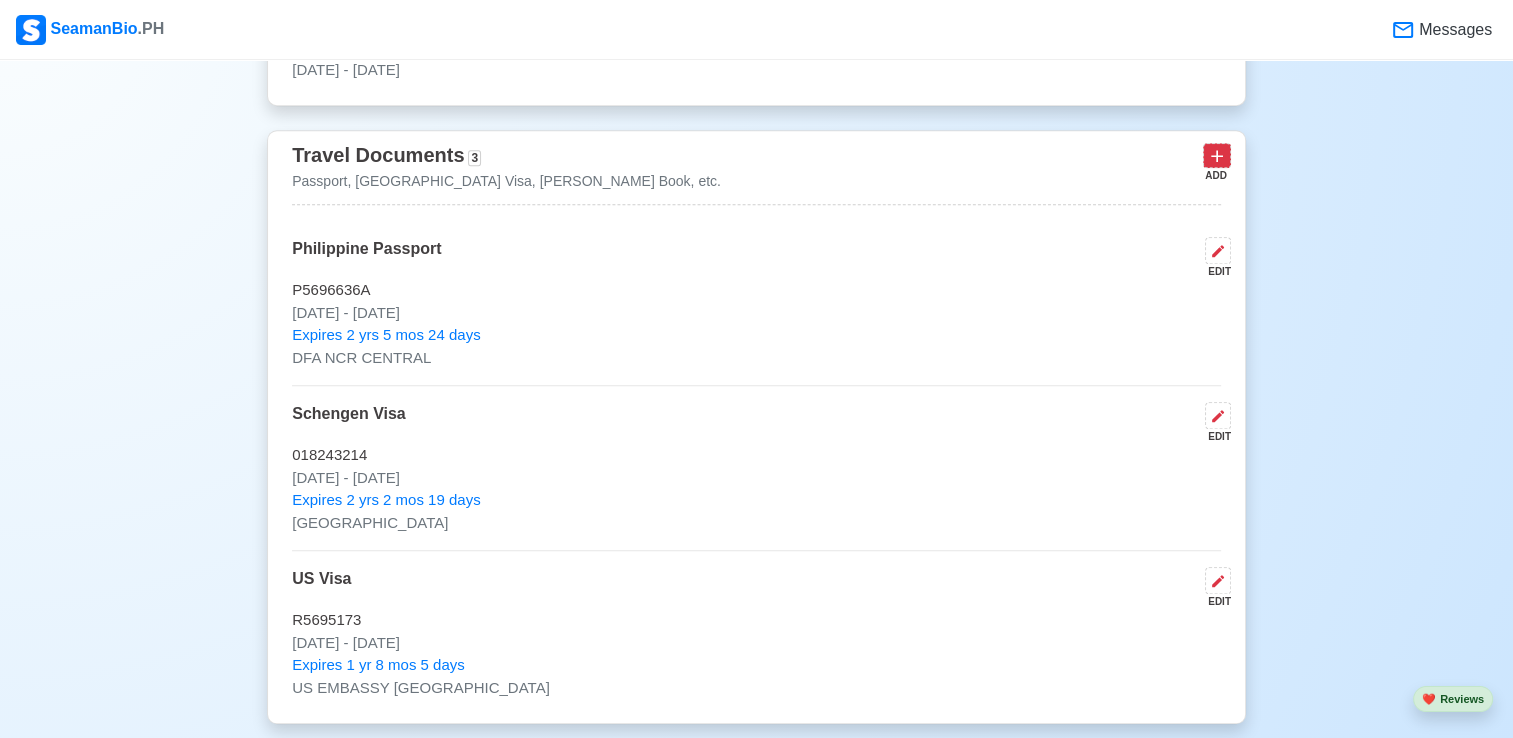 click 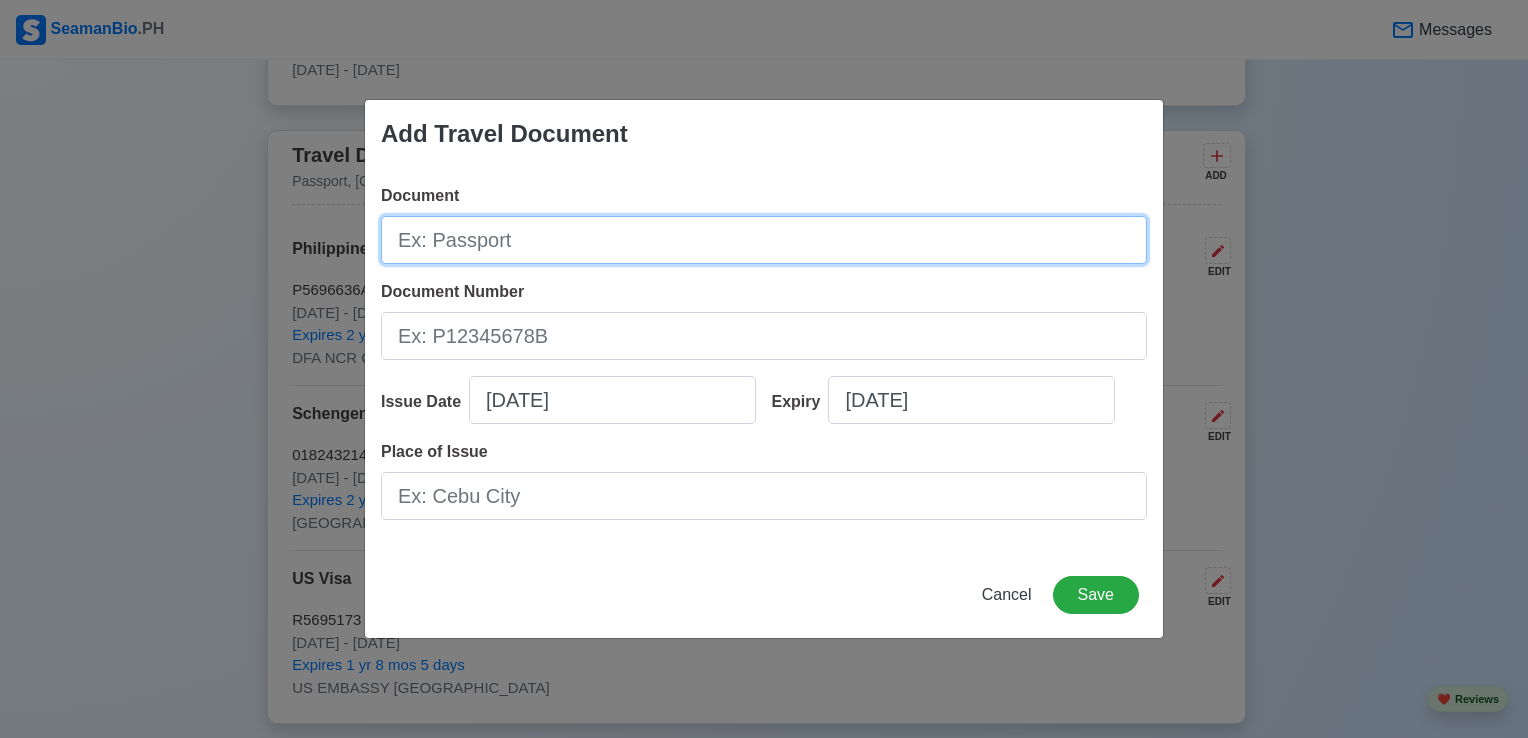 click on "Document" at bounding box center [764, 240] 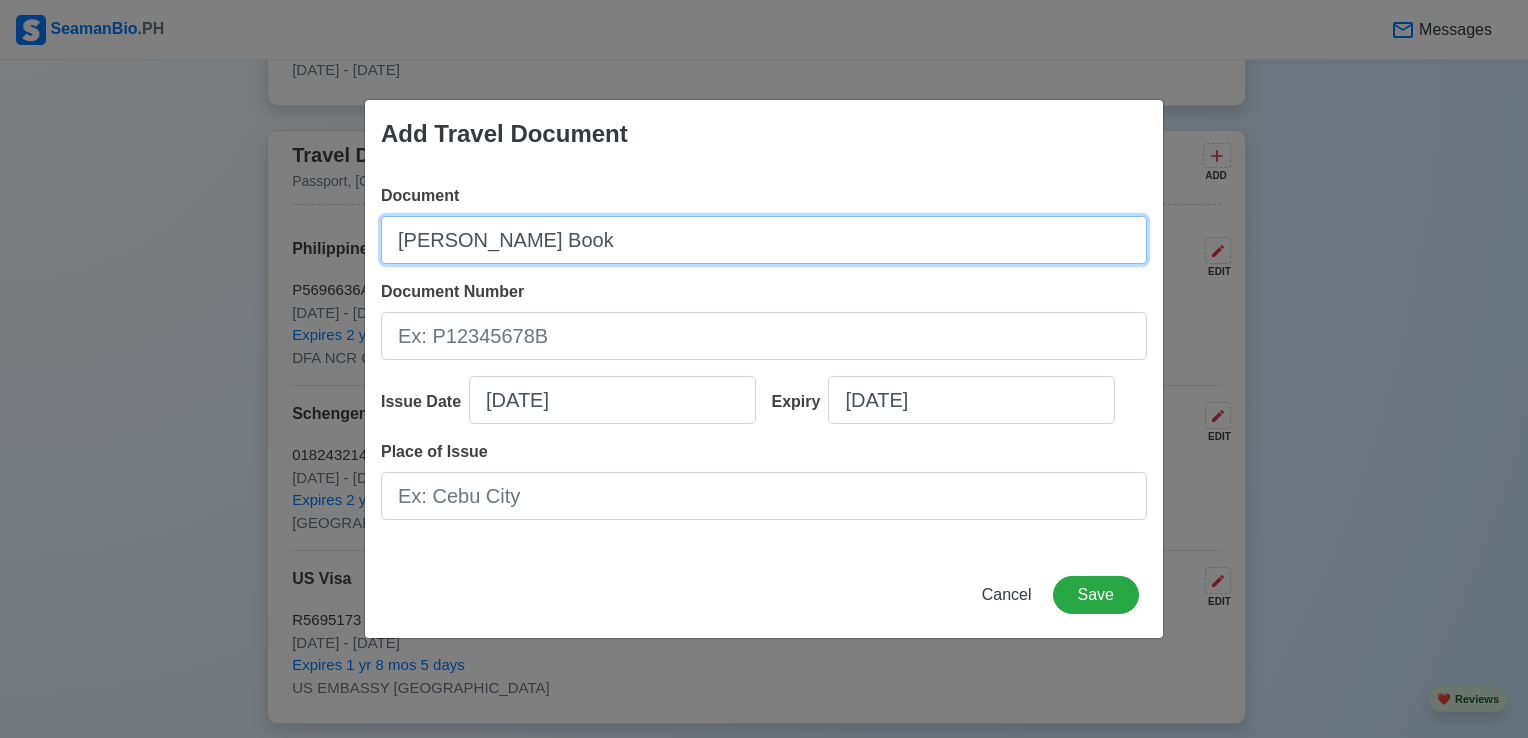 type on "[PERSON_NAME] Book" 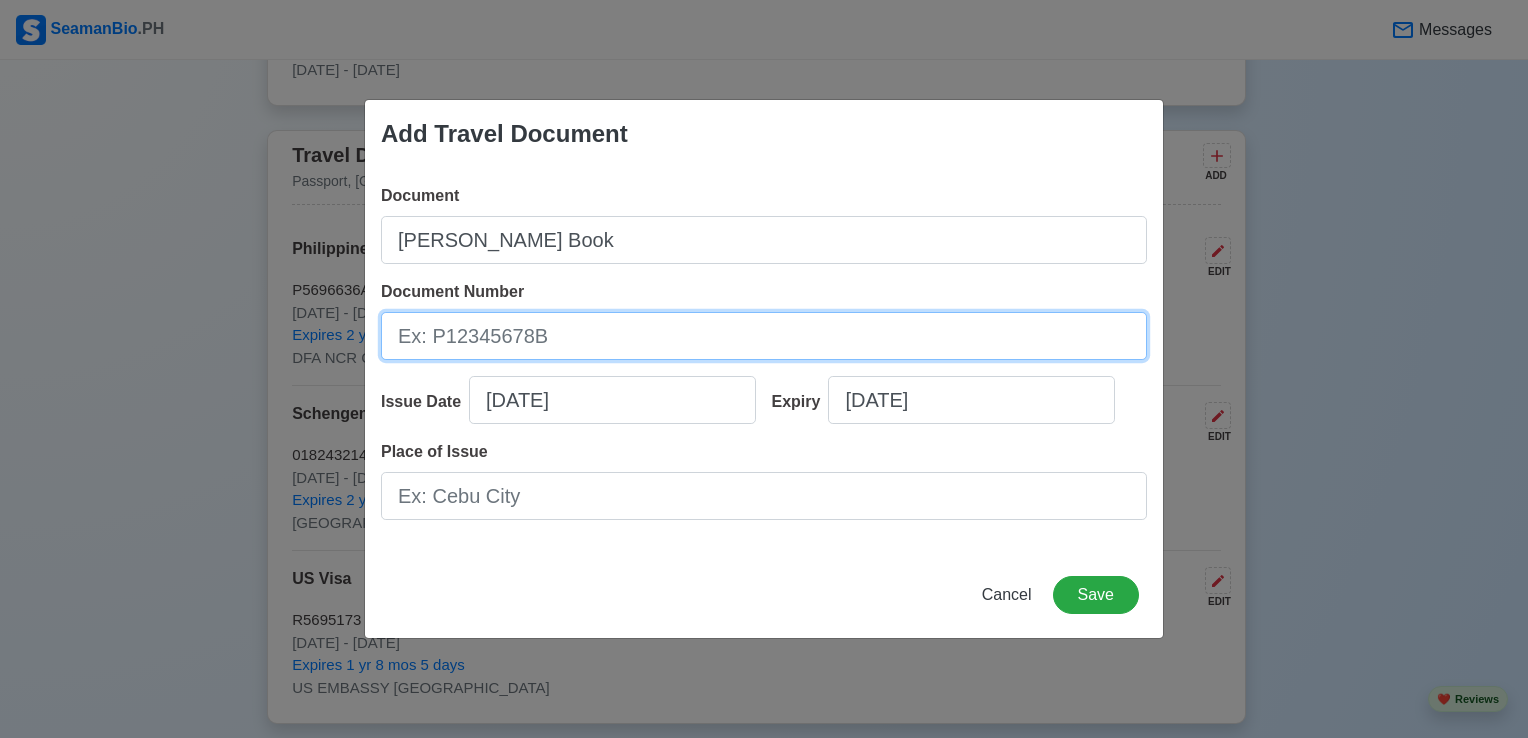 click on "Document Number" at bounding box center (764, 336) 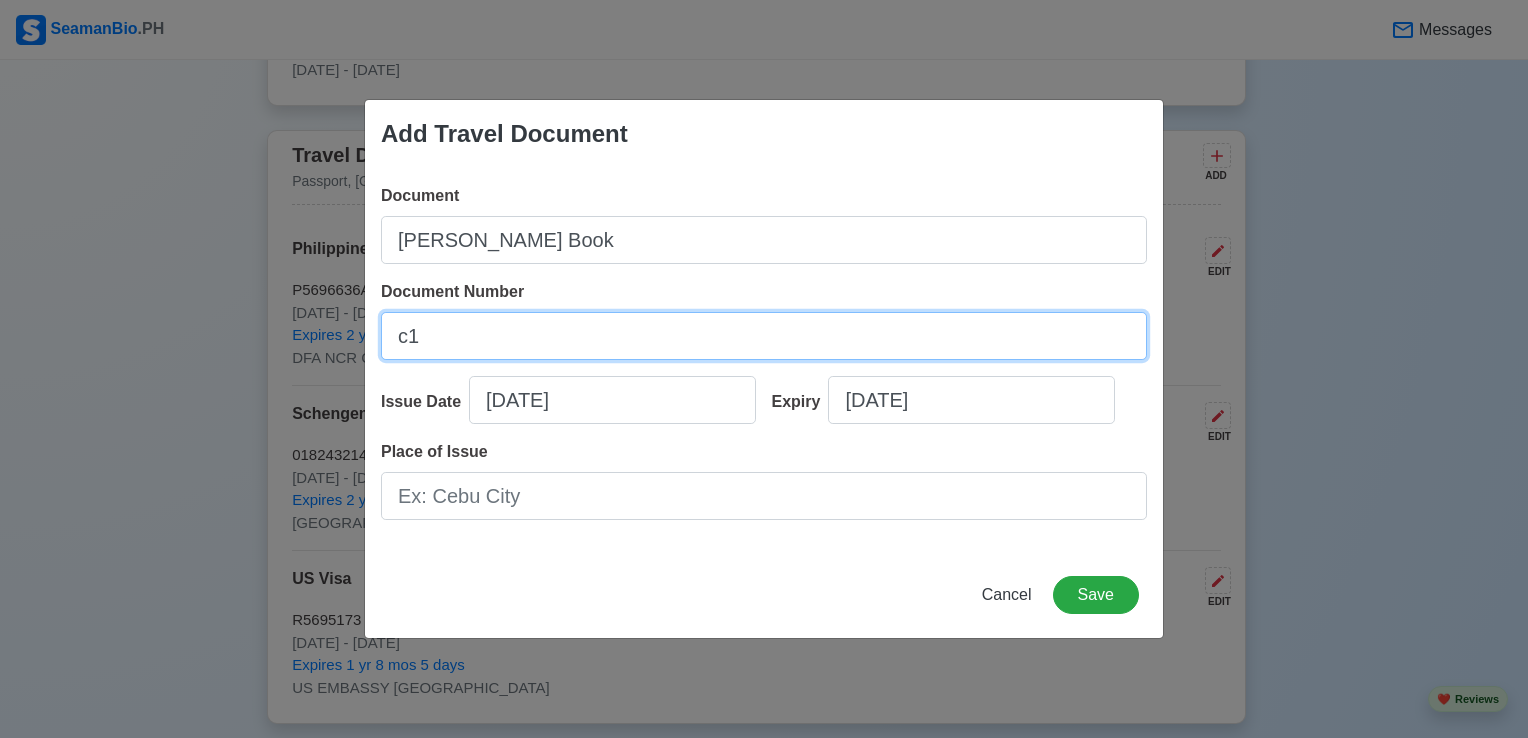 type on "c" 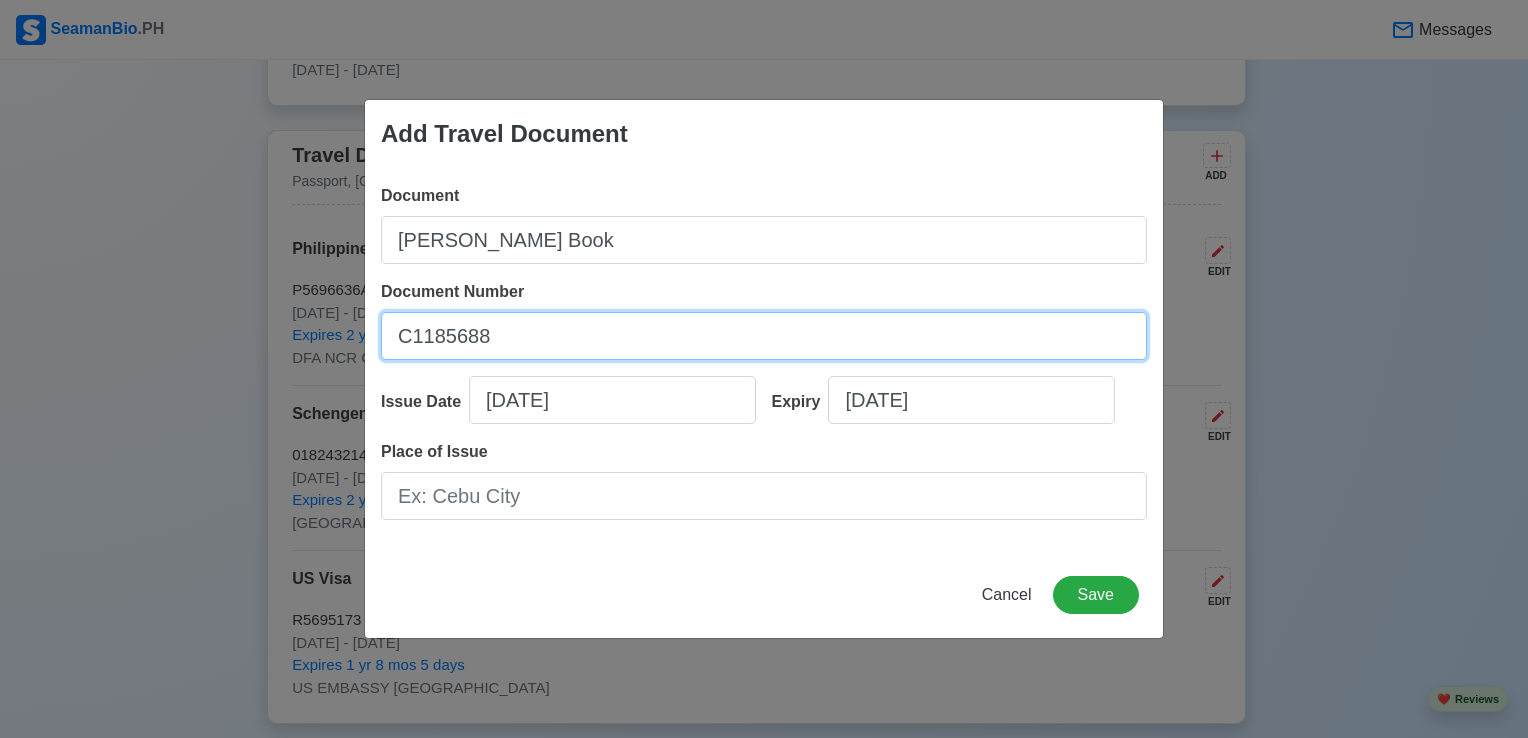 type on "C1185688" 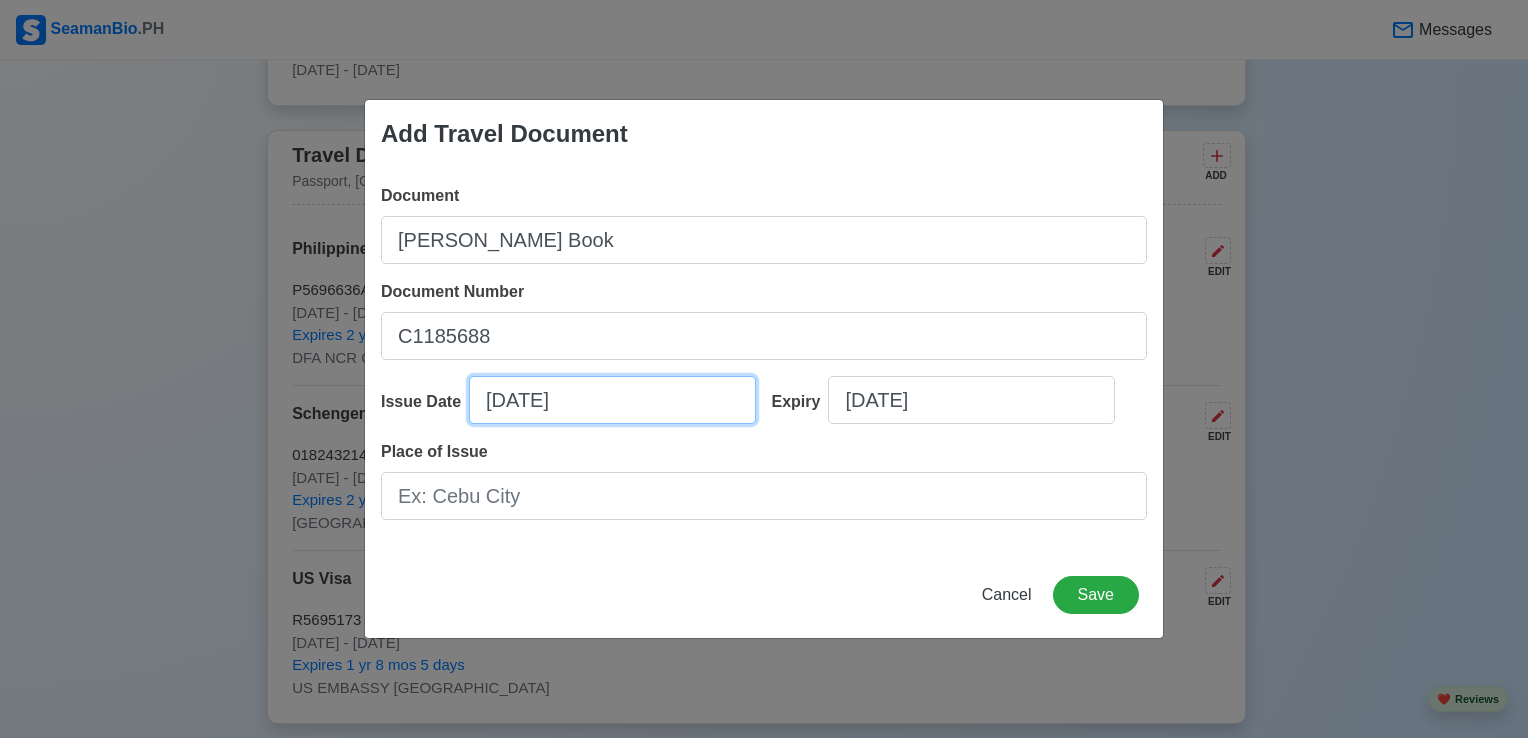 click on "[DATE]" at bounding box center (612, 400) 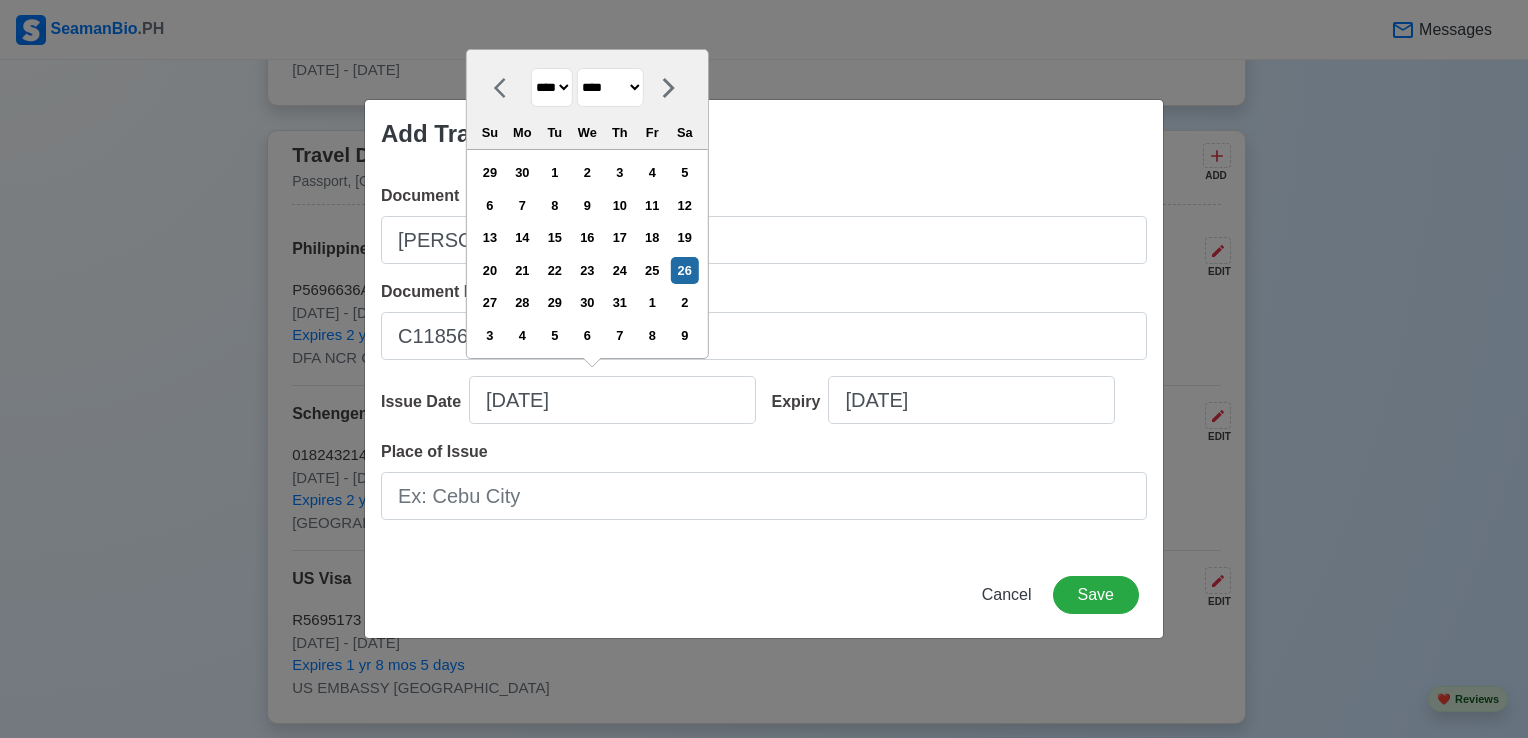 click on "**** **** **** **** **** **** **** **** **** **** **** **** **** **** **** **** **** **** **** **** **** **** **** **** **** **** **** **** **** **** **** **** **** **** **** **** **** **** **** **** **** **** **** **** **** **** **** **** **** **** **** **** **** **** **** **** **** **** **** **** **** **** **** **** **** **** **** **** **** **** **** **** **** **** **** **** **** **** **** **** **** **** **** **** **** **** **** **** **** **** **** **** **** **** **** **** **** **** **** **** **** **** **** **** **** **** ******* ******** ***** ***** *** **** **** ****** ********* ******* ******** ********" at bounding box center (587, 87) 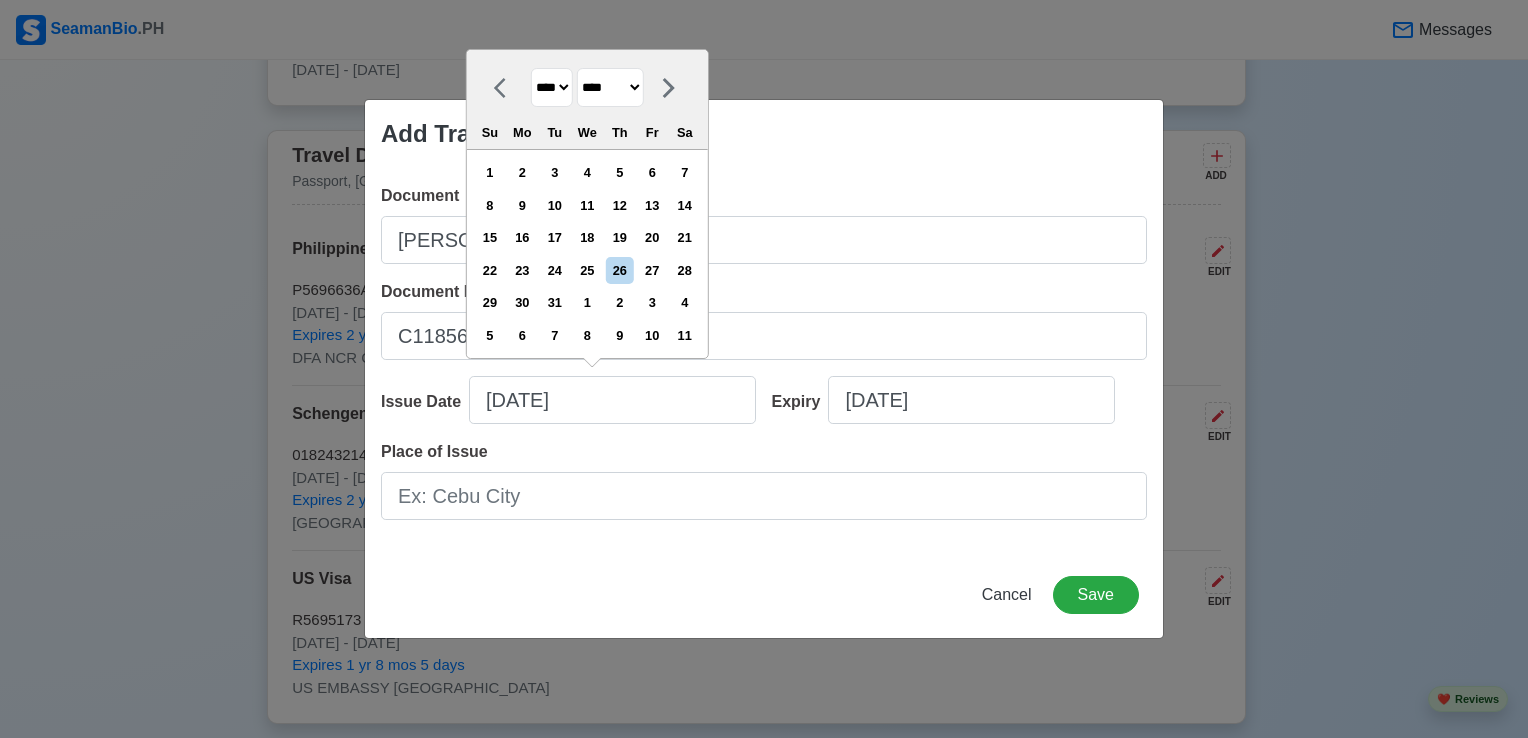 click on "******* ******** ***** ***** *** **** **** ****** ********* ******* ******** ********" at bounding box center (610, 87) 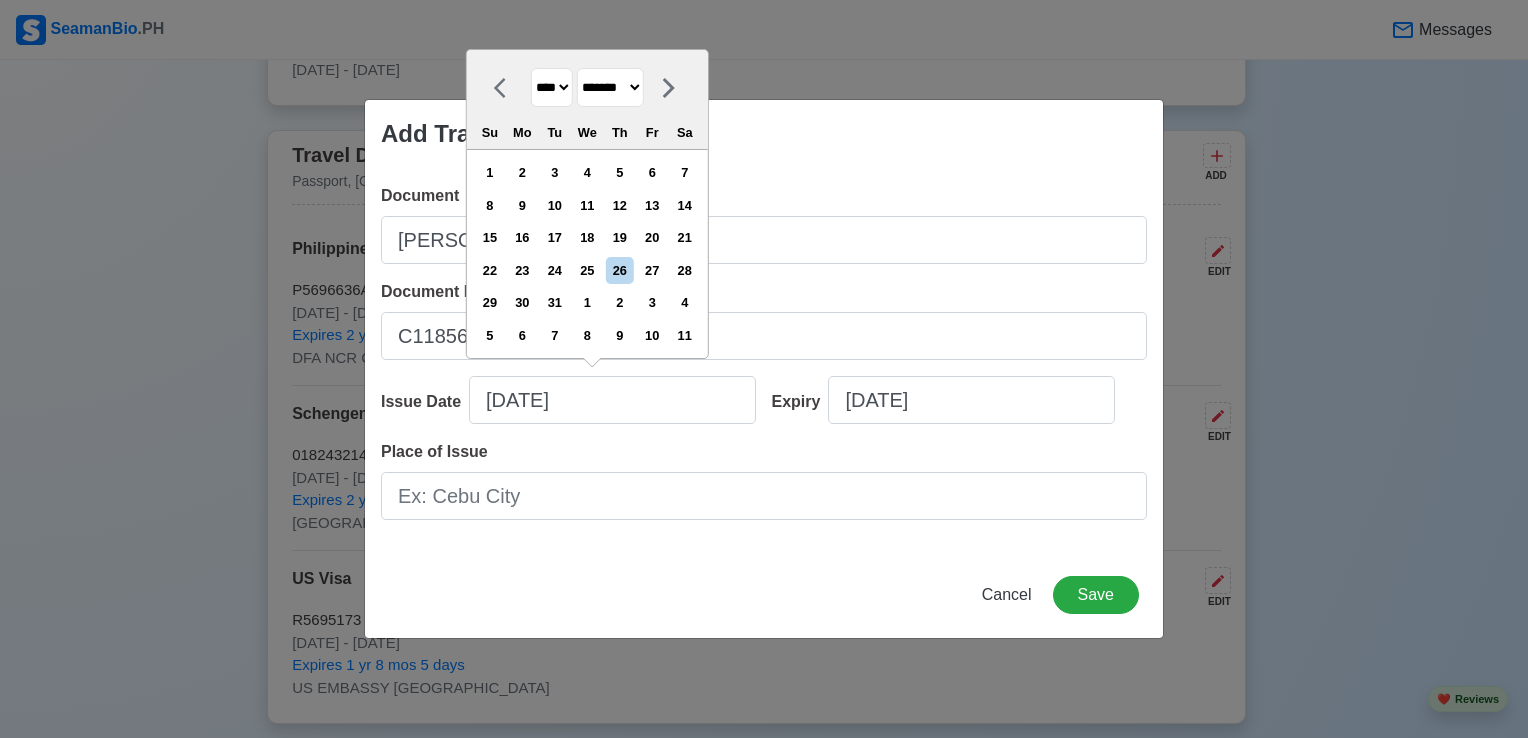 click on "******* ******** ***** ***** *** **** **** ****** ********* ******* ******** ********" at bounding box center (610, 87) 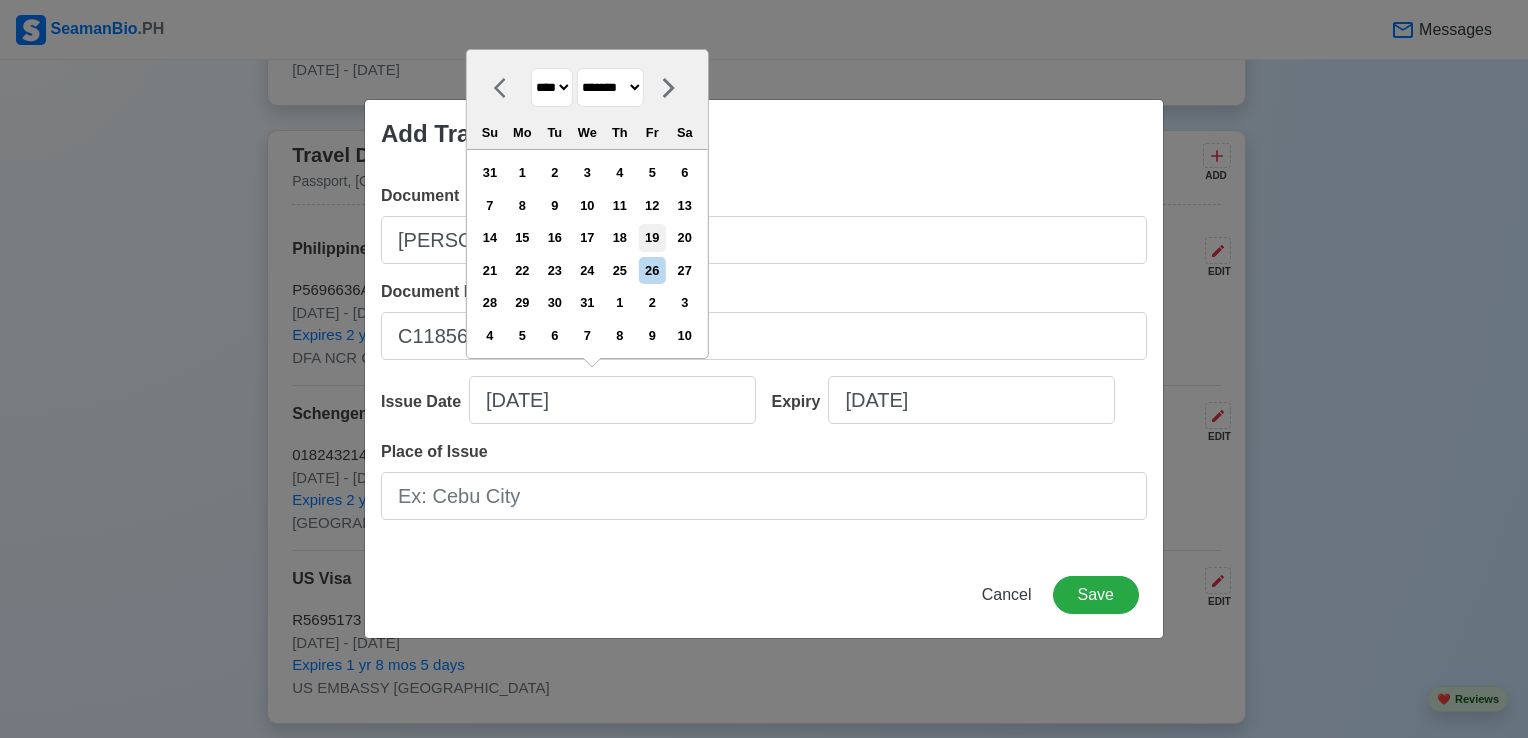 click on "19" at bounding box center [652, 237] 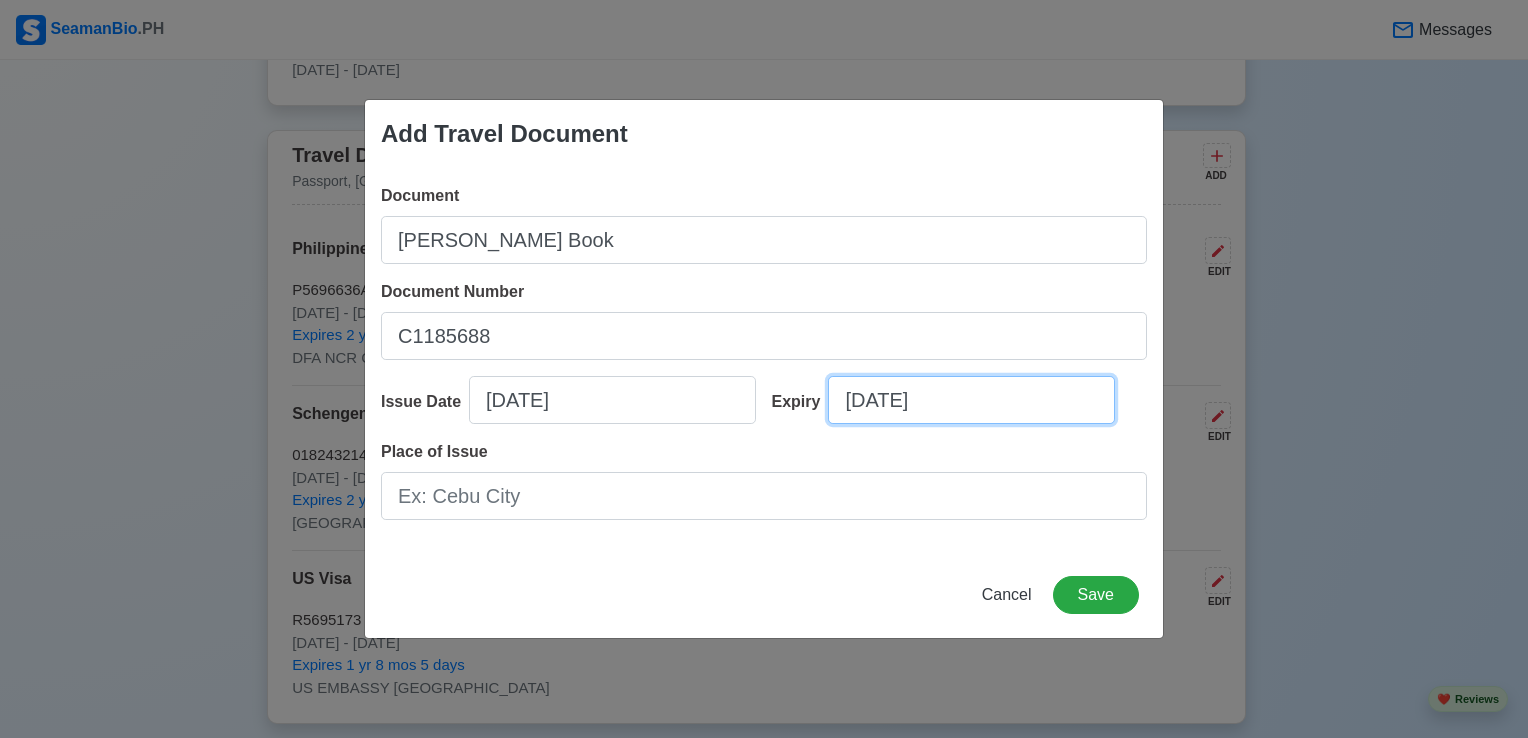 click on "[DATE]" at bounding box center [971, 400] 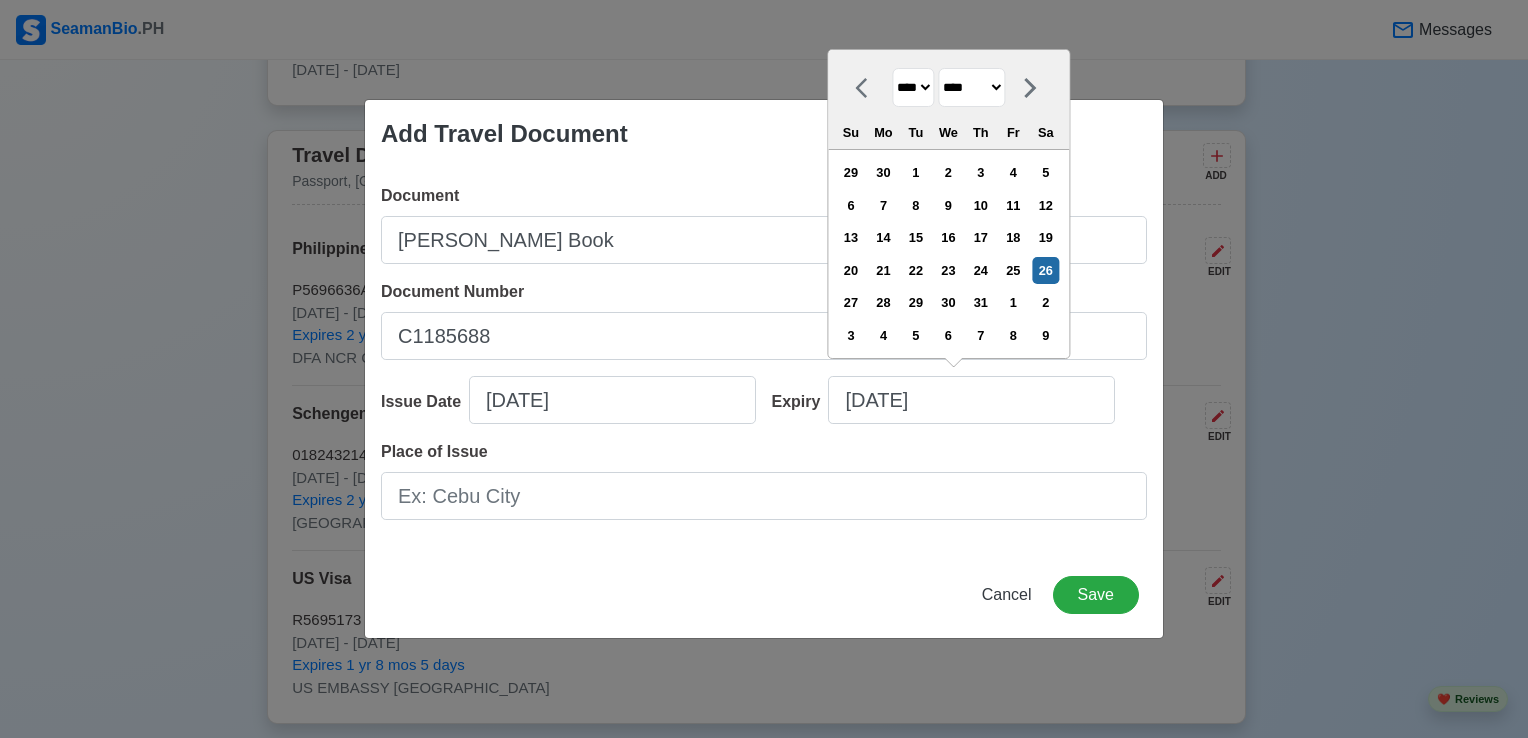 click on "******* ******** ***** ***** *** **** **** ****** ********* ******* ******** ********" at bounding box center [971, 87] 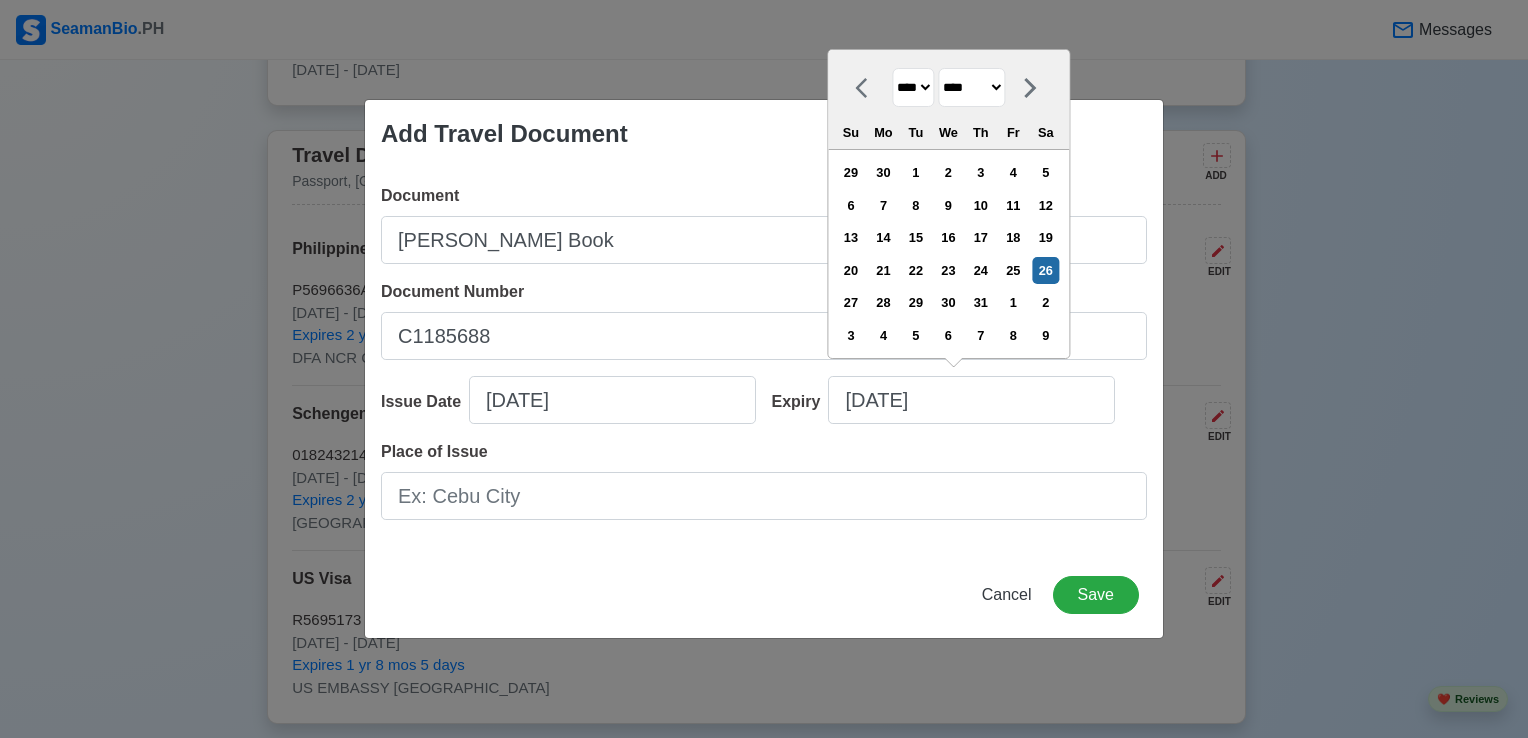 select on "*******" 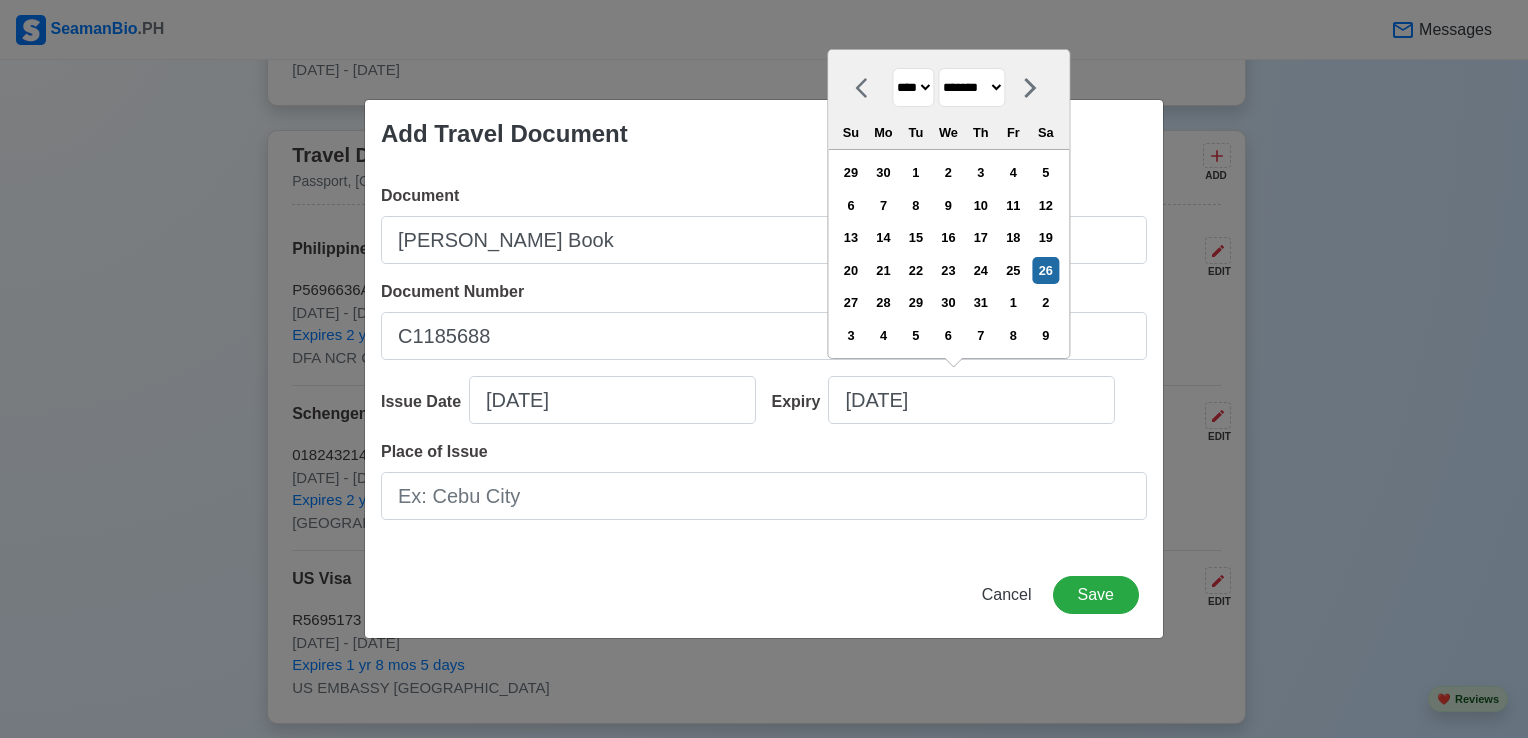 click on "******* ******** ***** ***** *** **** **** ****** ********* ******* ******** ********" at bounding box center [971, 87] 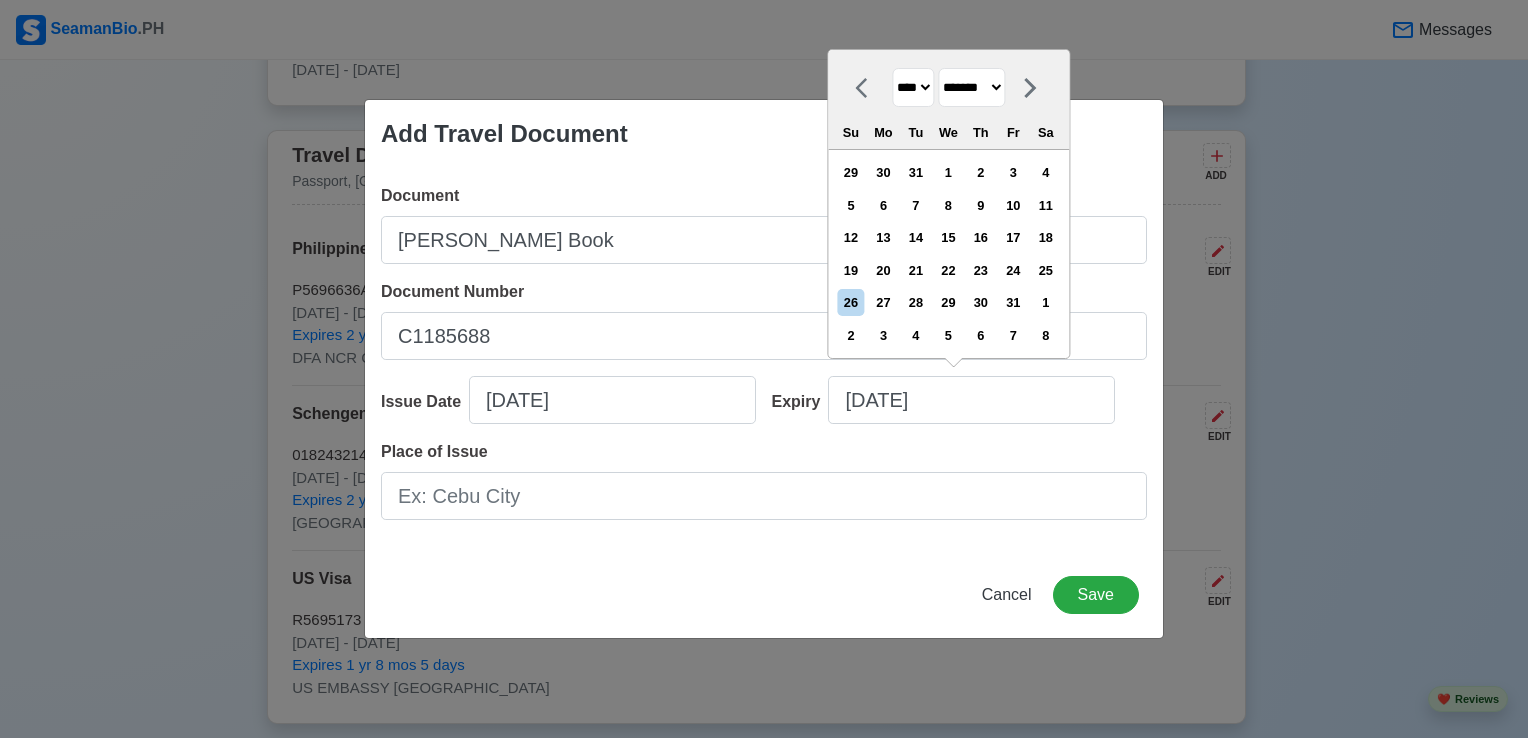 click on "**** **** **** **** **** **** **** **** **** **** **** **** **** **** **** **** **** **** **** **** **** **** **** **** **** **** **** **** **** **** **** **** **** **** **** **** **** **** **** **** **** **** **** **** **** **** **** **** **** **** **** **** **** **** **** **** **** **** **** **** **** **** **** **** **** **** **** **** **** **** **** **** **** **** **** **** **** **** **** **** **** **** **** **** **** **** **** **** **** **** **** **** **** **** **** **** **** **** **** **** **** **** **** **** **** **** **** **** **** **** **** **** **** **** **** **** **** **** **** **** ****" at bounding box center (913, 87) 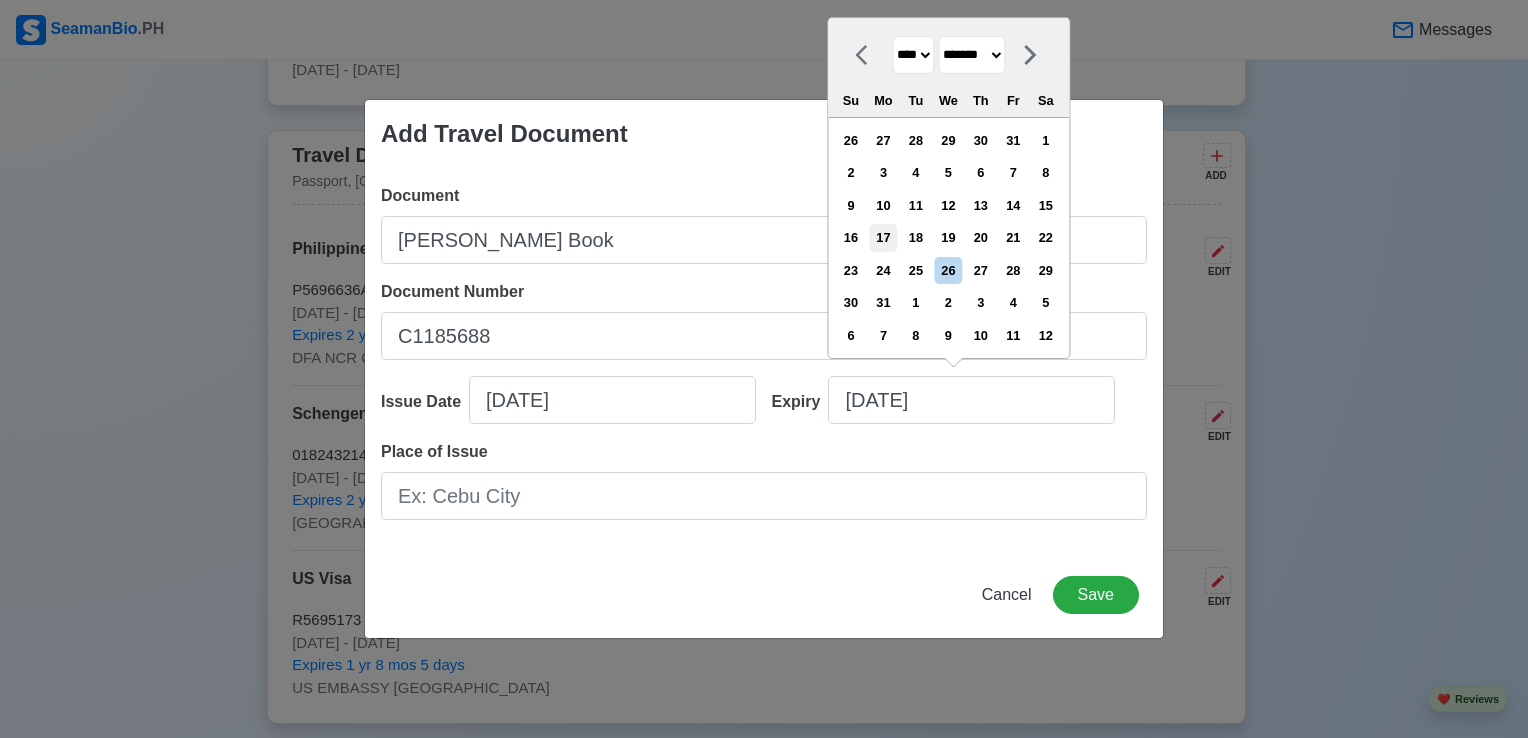 click on "17" at bounding box center [883, 237] 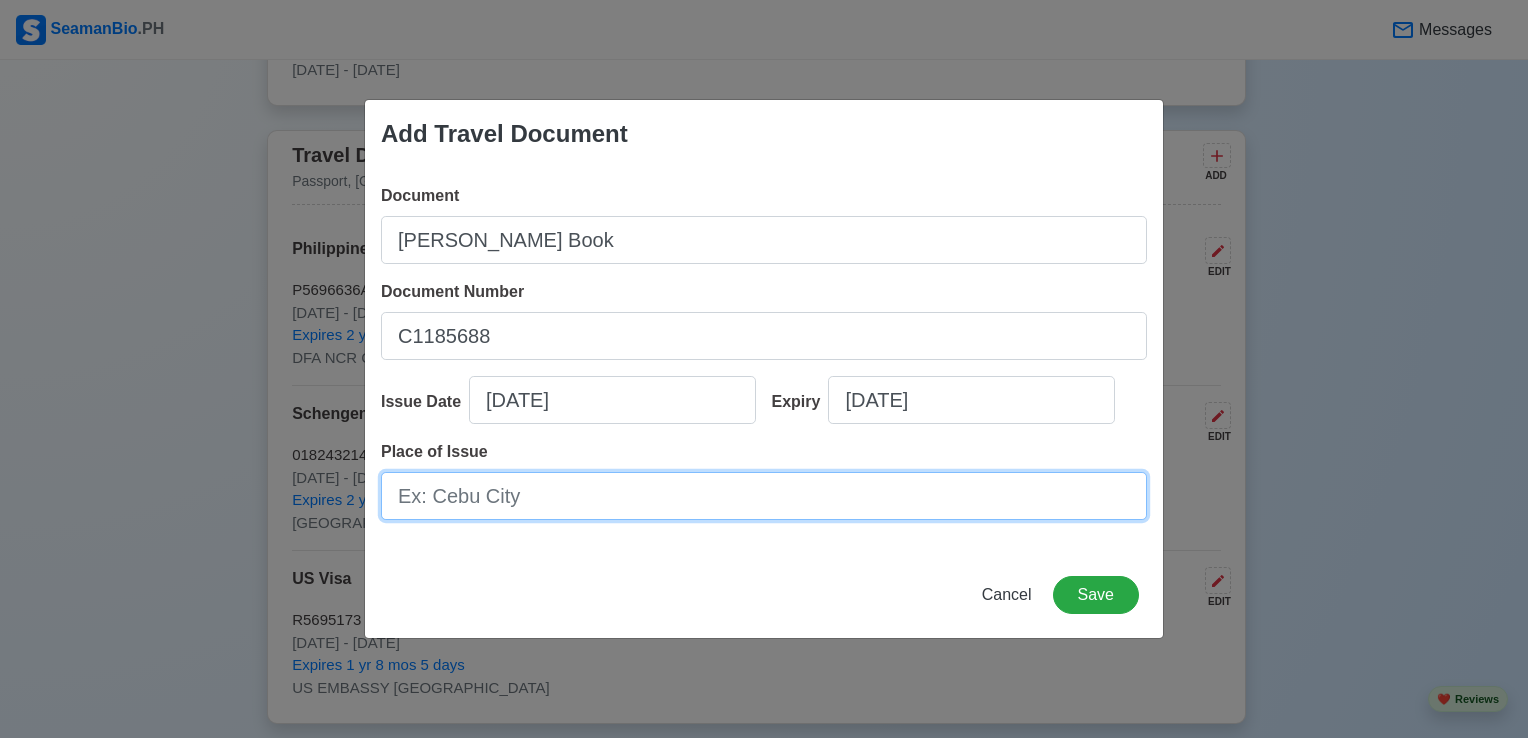 click on "Place of Issue" at bounding box center [764, 496] 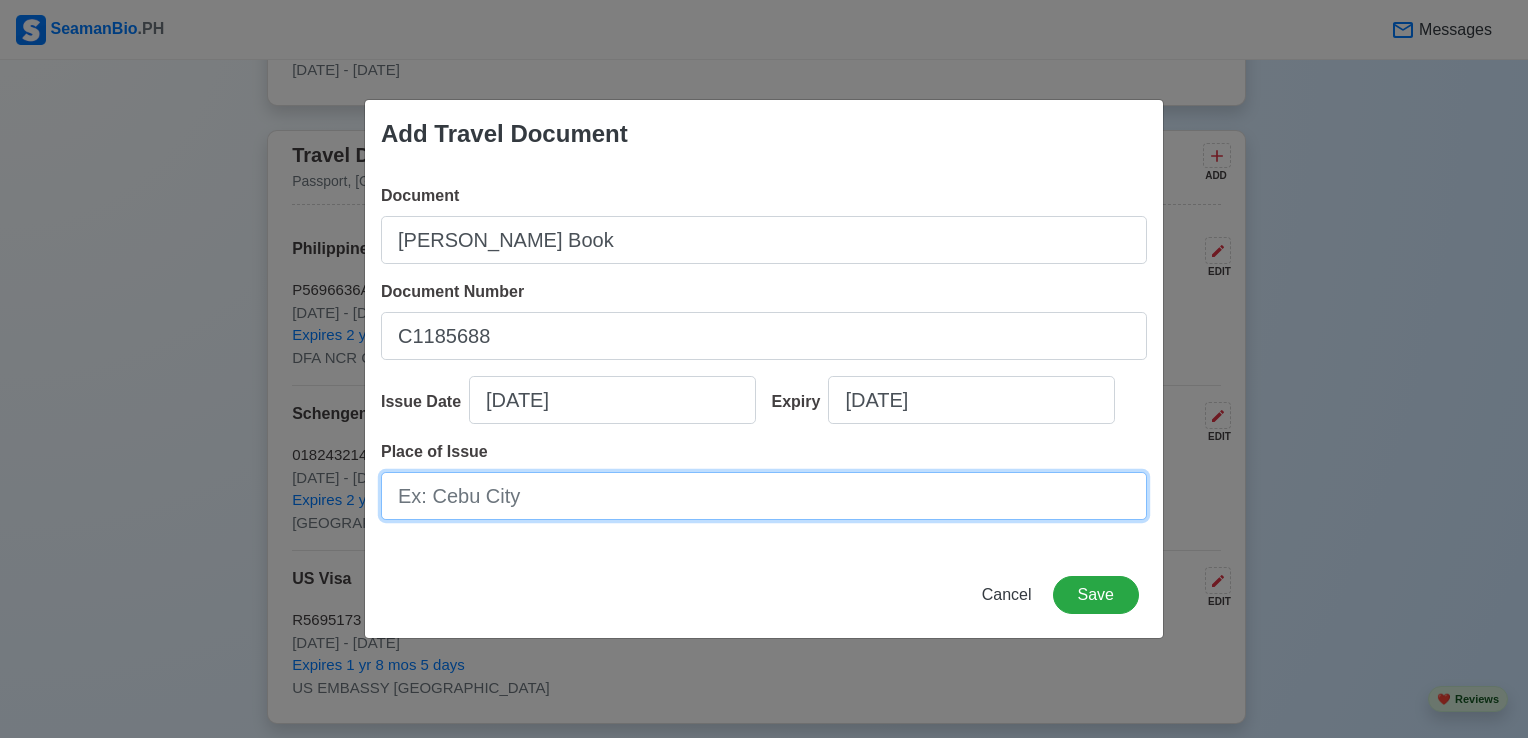 click on "Place of Issue" at bounding box center (764, 496) 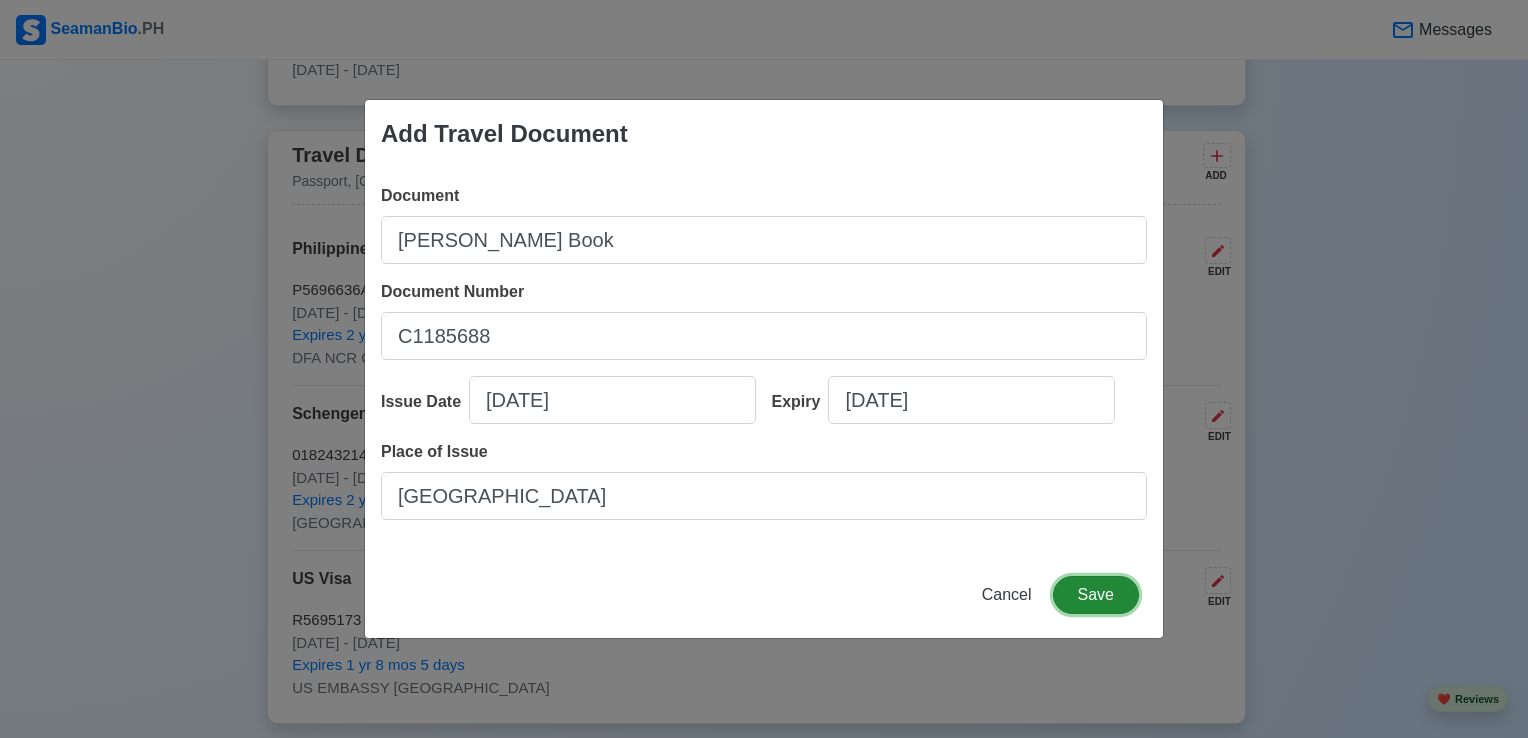 click on "Save" at bounding box center [1096, 595] 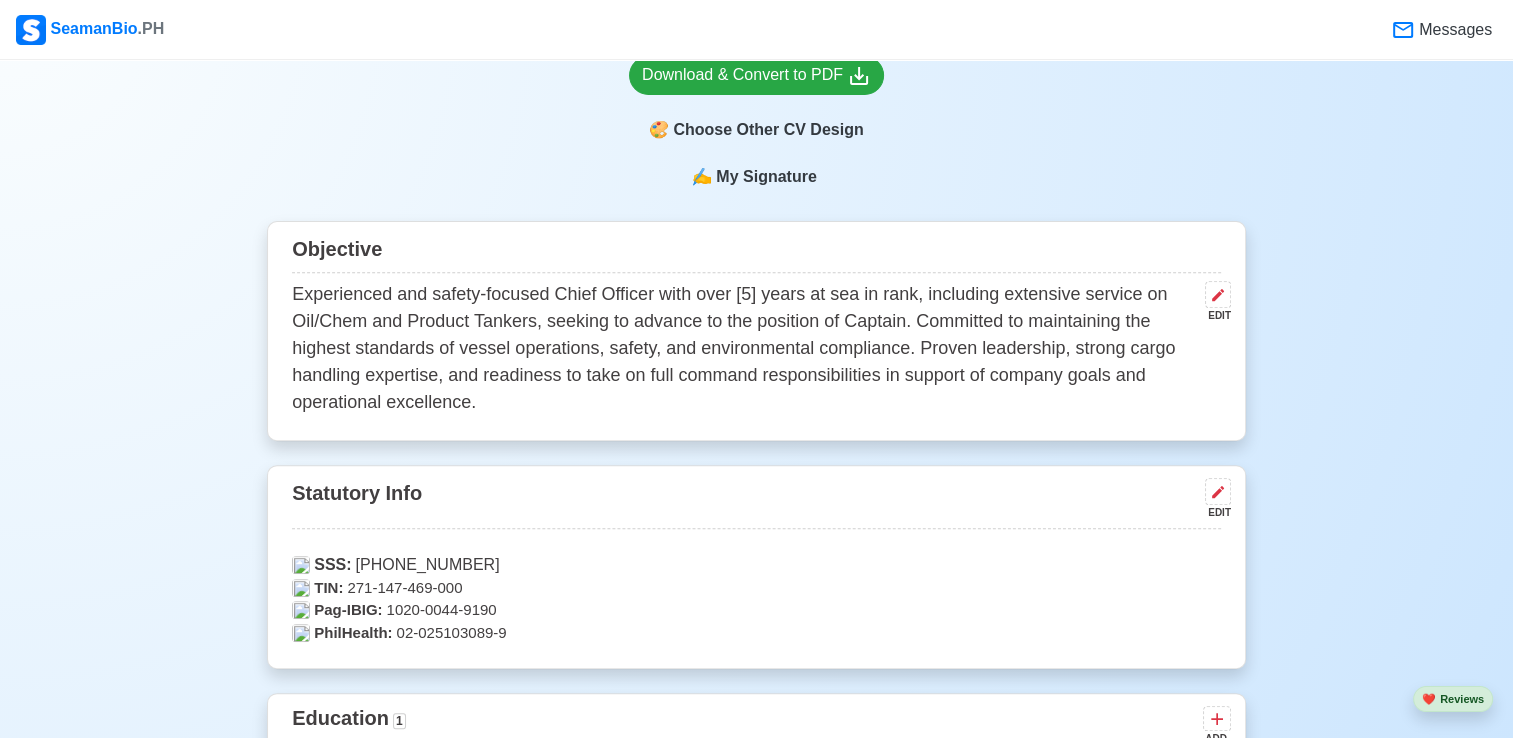 scroll, scrollTop: 400, scrollLeft: 0, axis: vertical 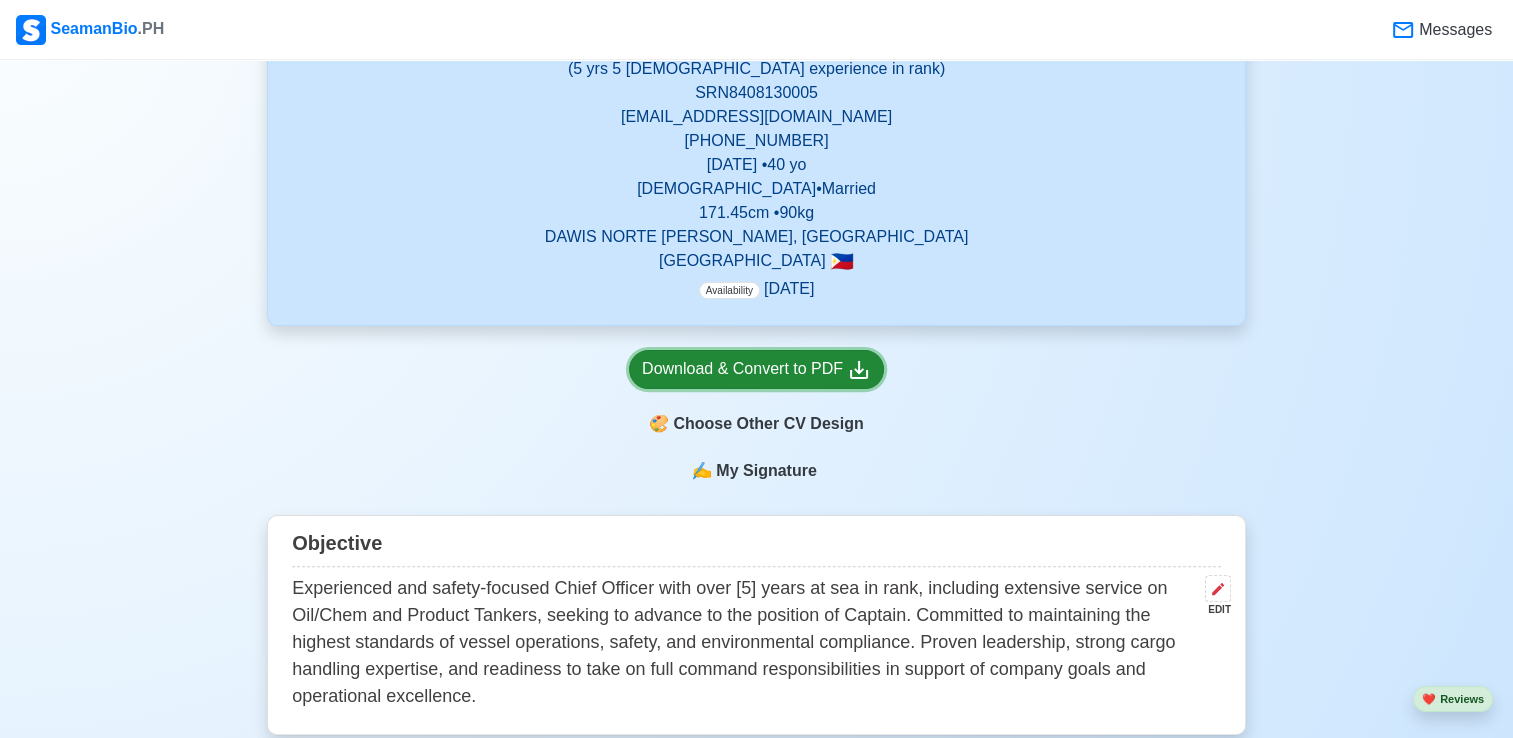 click on "Download & Convert to PDF" at bounding box center [756, 369] 